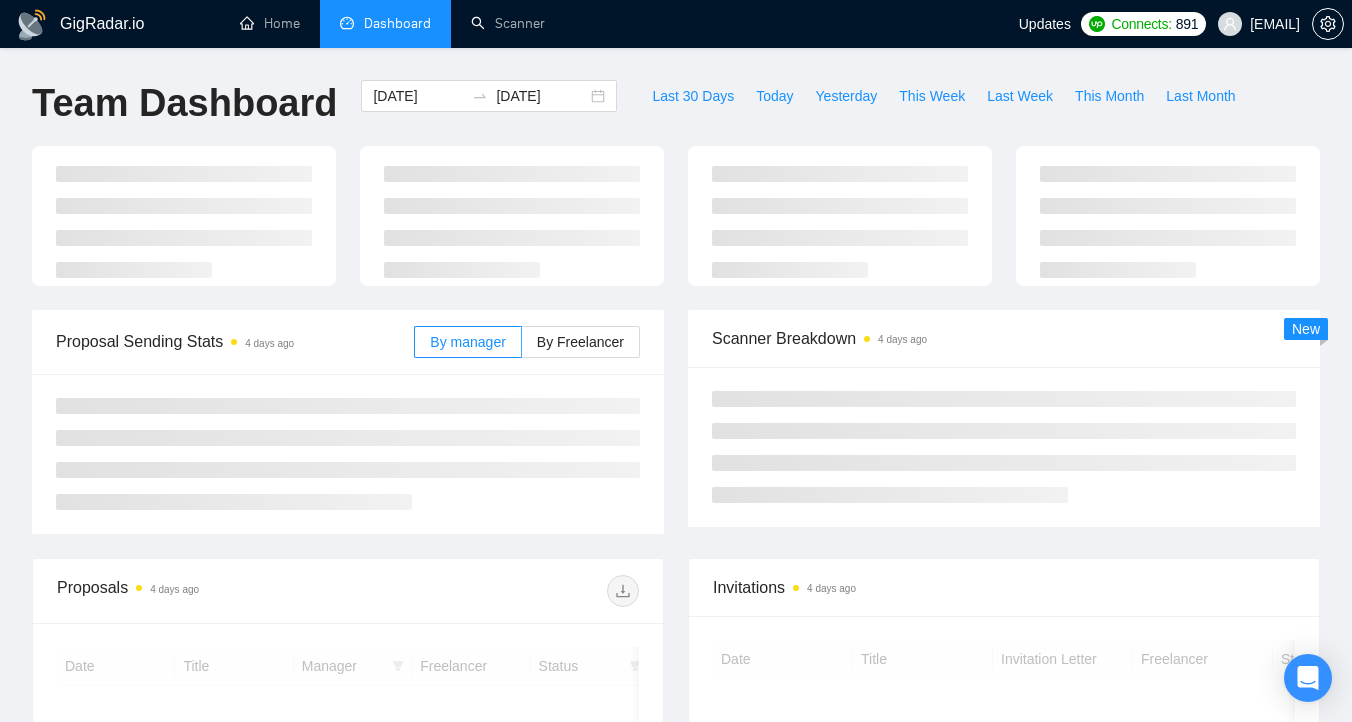 scroll, scrollTop: 0, scrollLeft: 0, axis: both 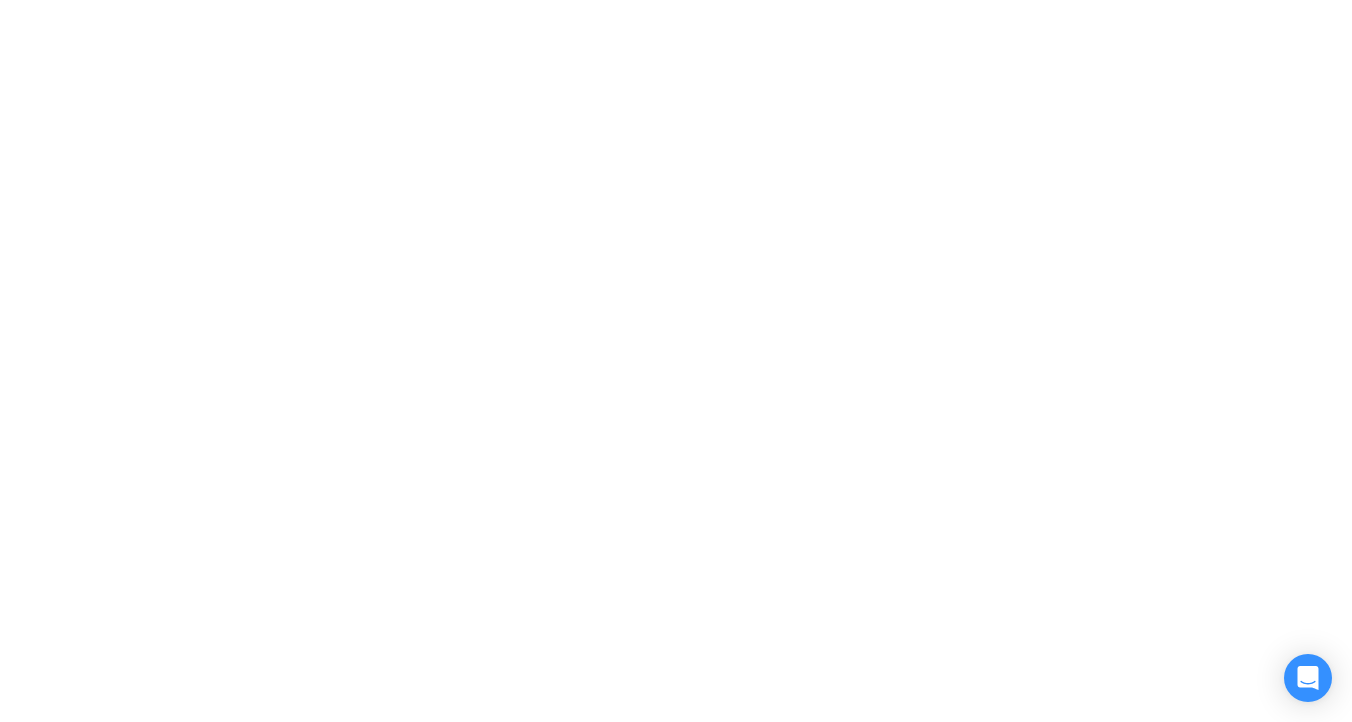 click at bounding box center (676, 361) 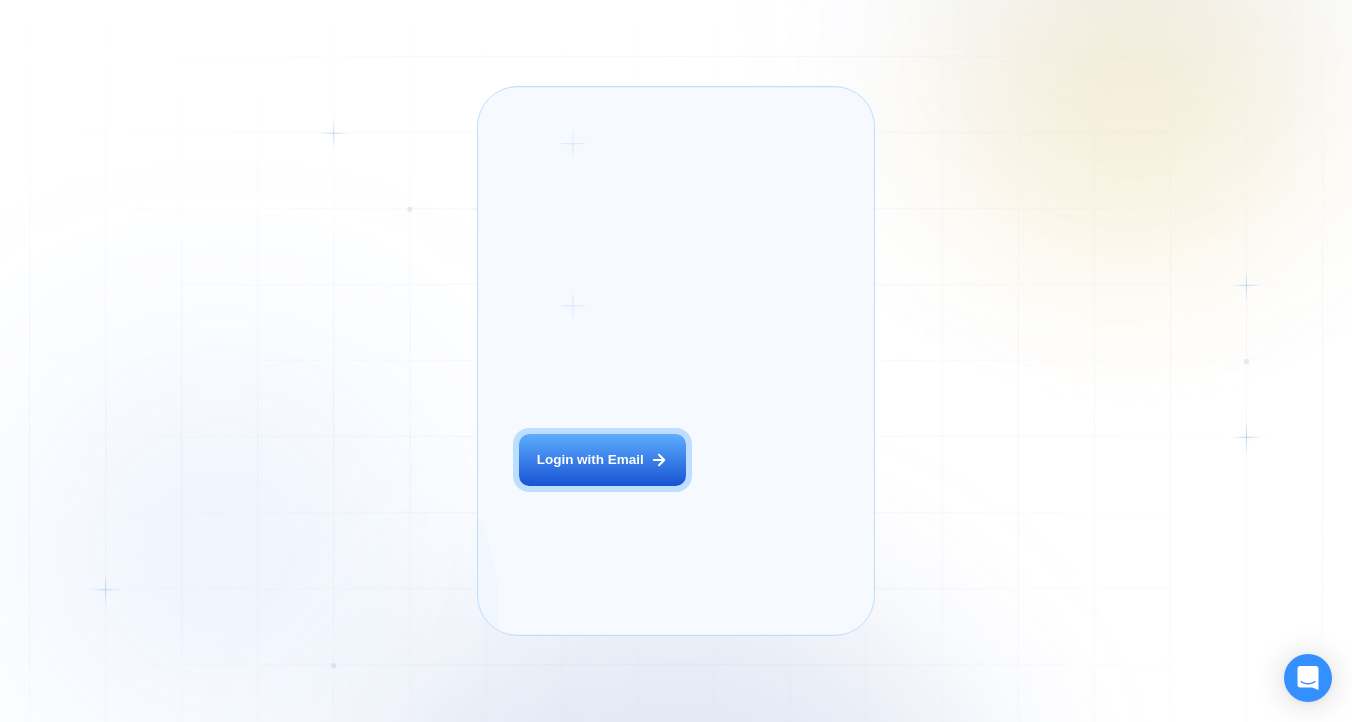 scroll, scrollTop: 0, scrollLeft: 0, axis: both 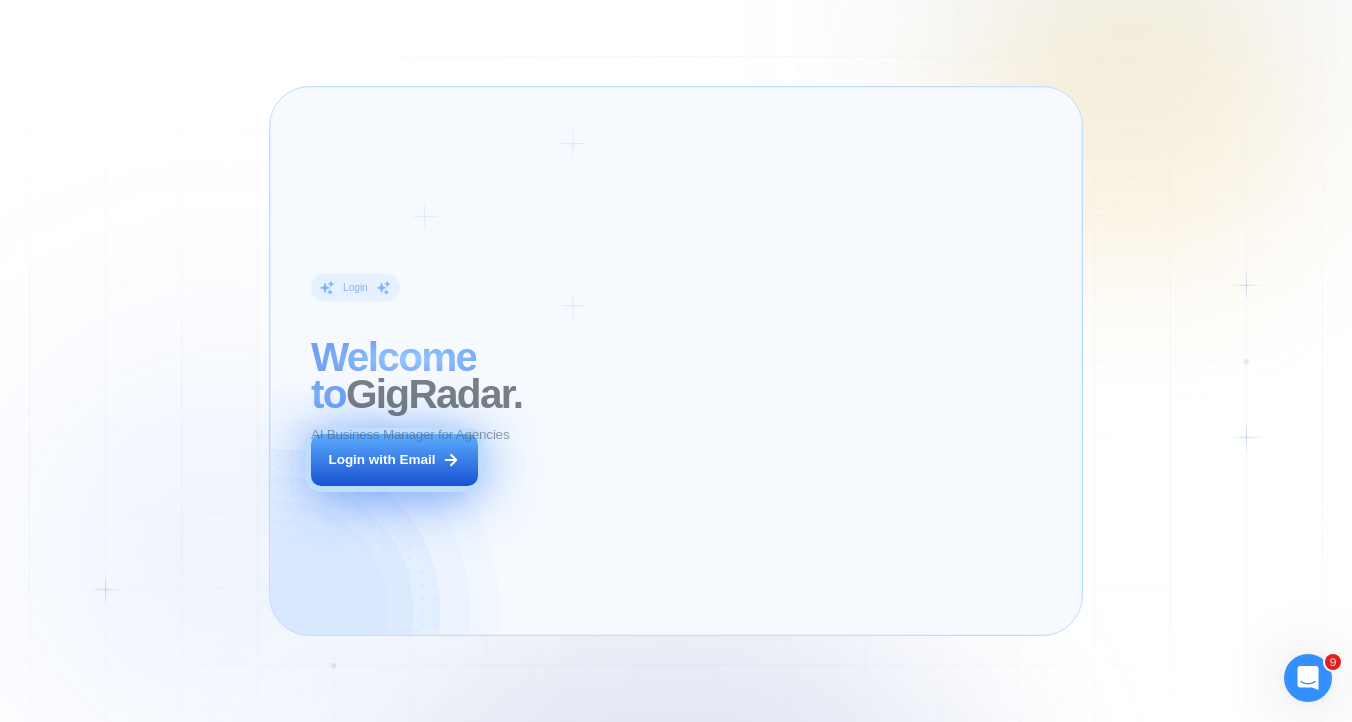 click on "Login with Email" at bounding box center [394, 460] 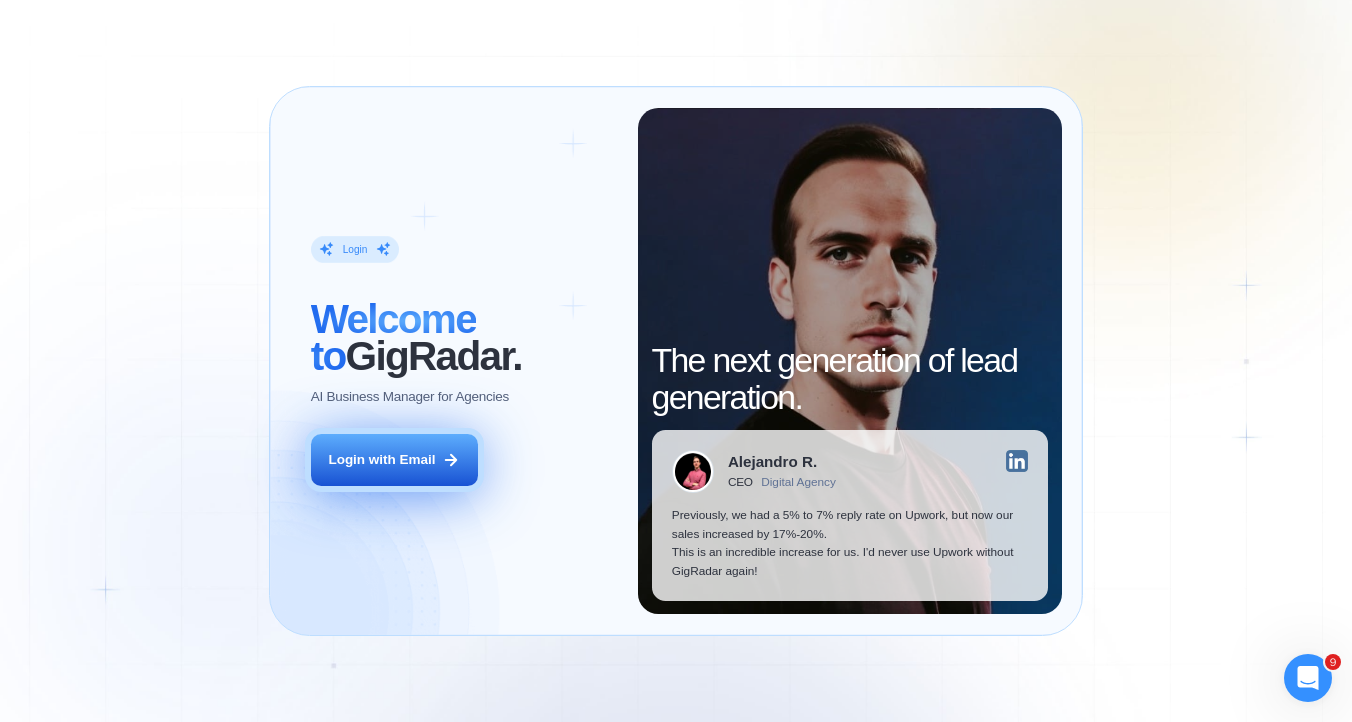 click on "Login with Email" at bounding box center [394, 460] 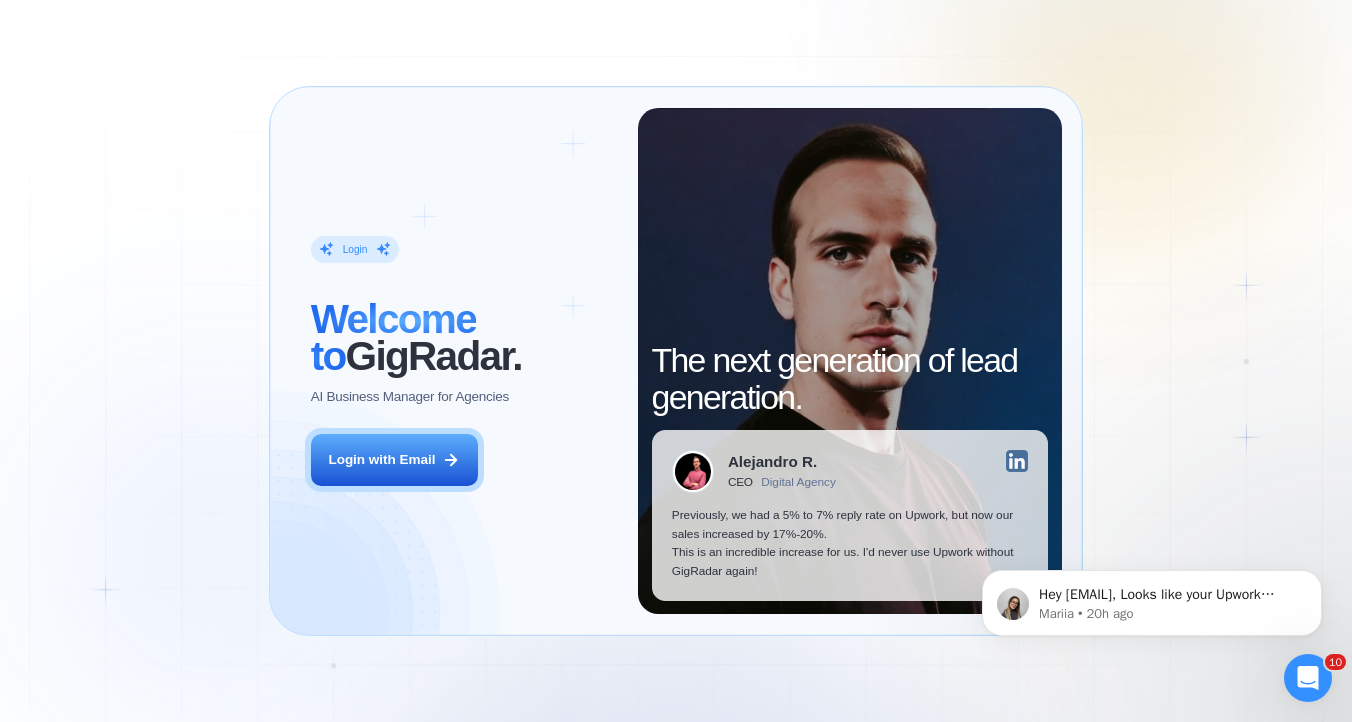 scroll, scrollTop: 0, scrollLeft: 0, axis: both 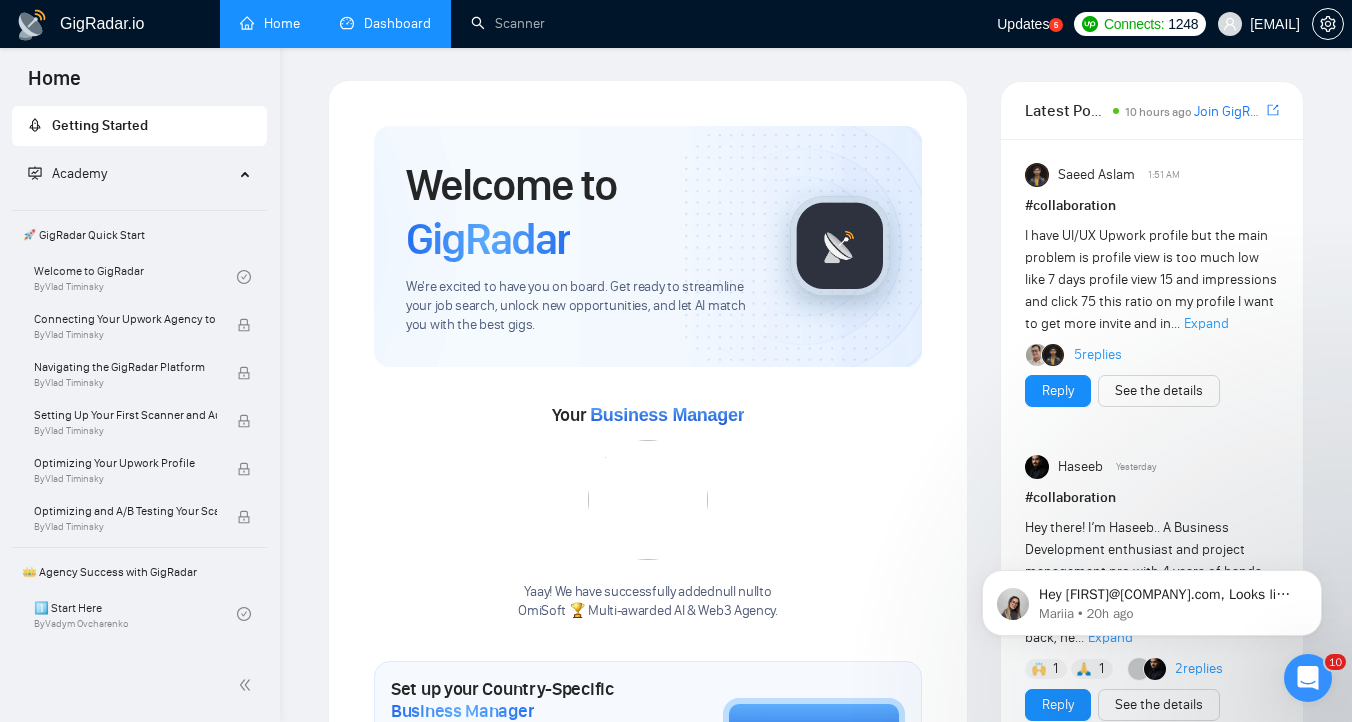 click on "Dashboard" at bounding box center (385, 24) 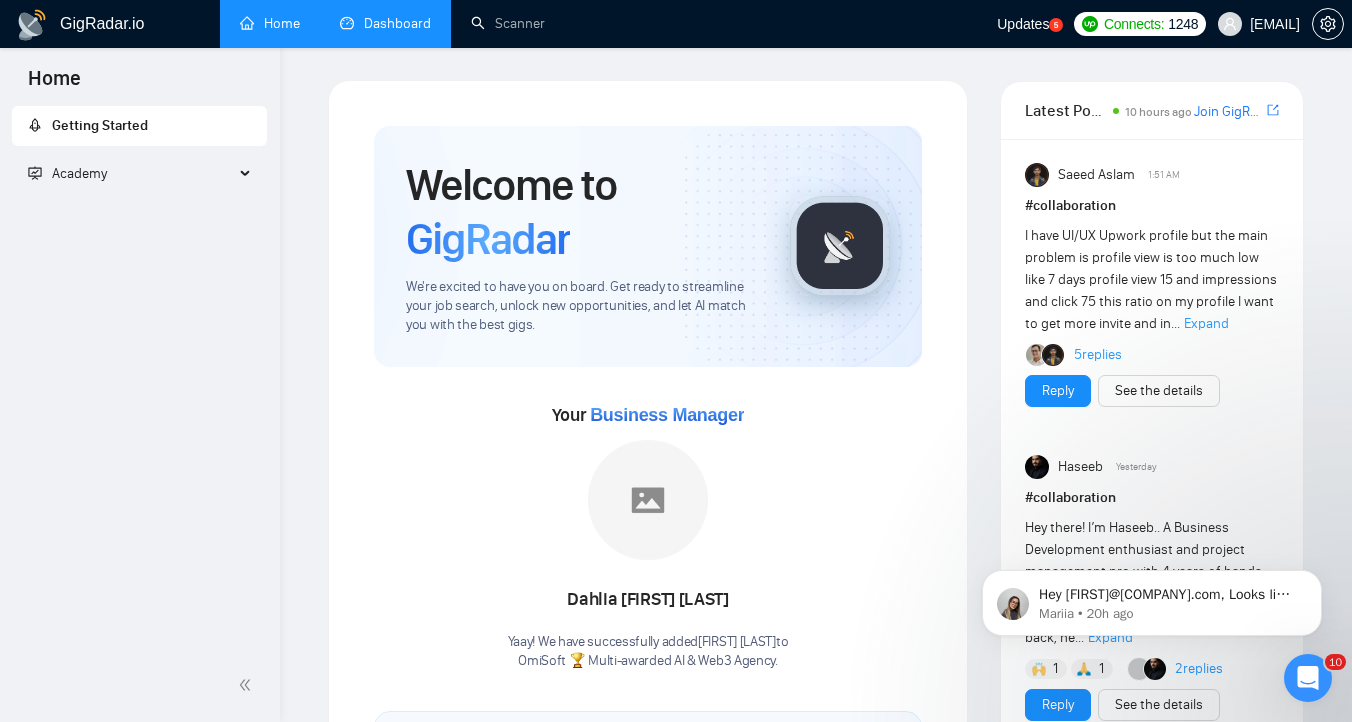 click on "Dashboard" at bounding box center (385, 23) 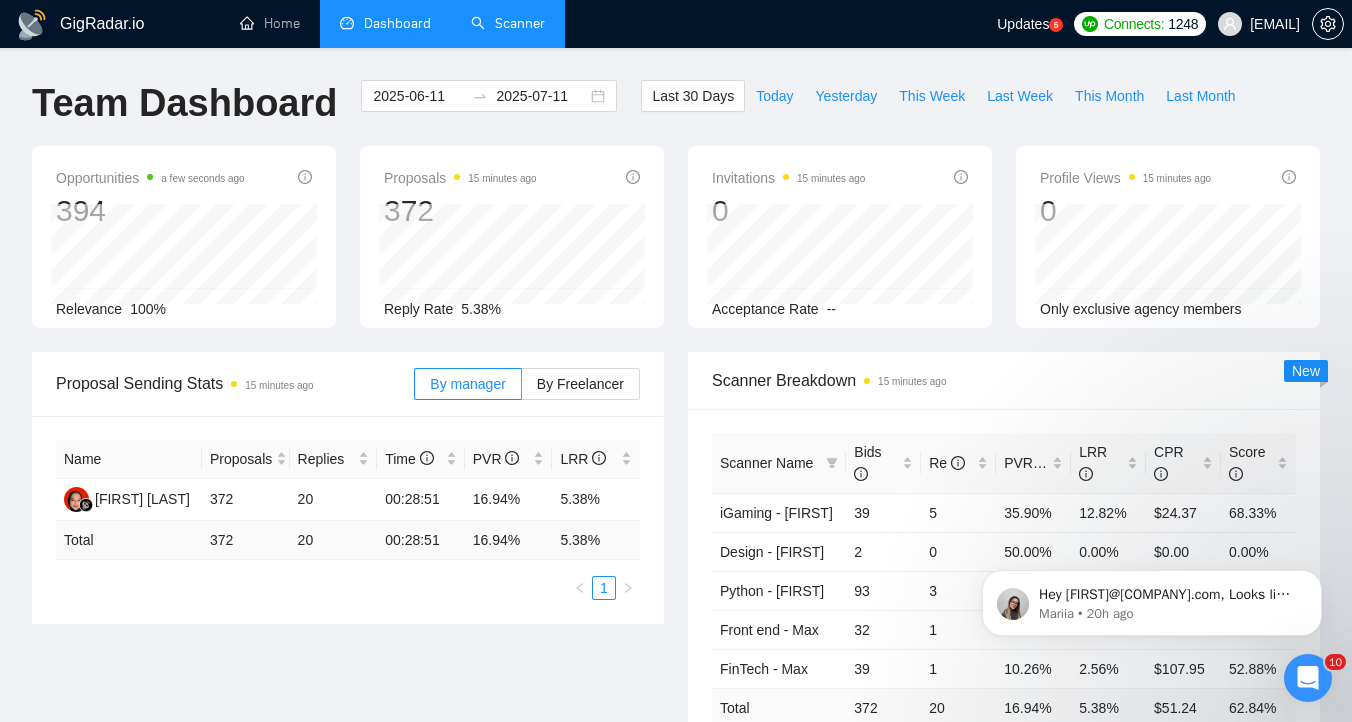 click on "Scanner" at bounding box center [508, 23] 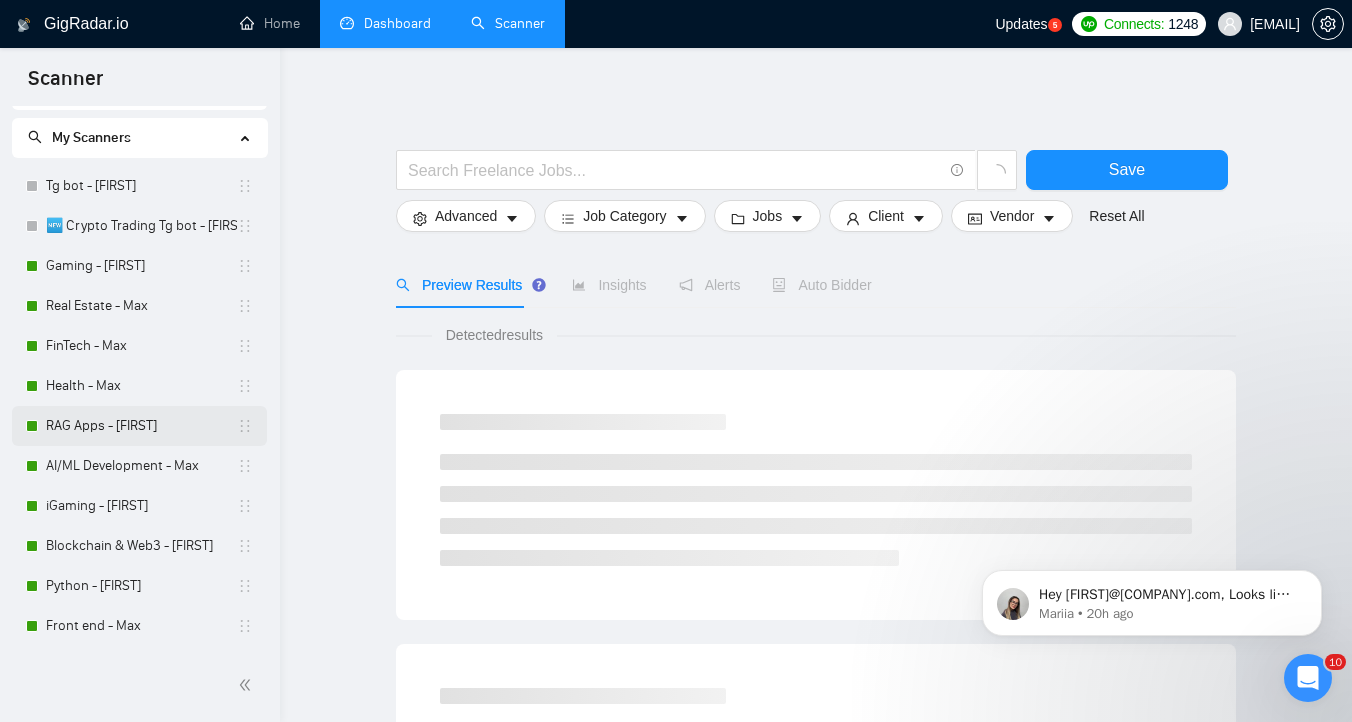 scroll, scrollTop: 37, scrollLeft: 0, axis: vertical 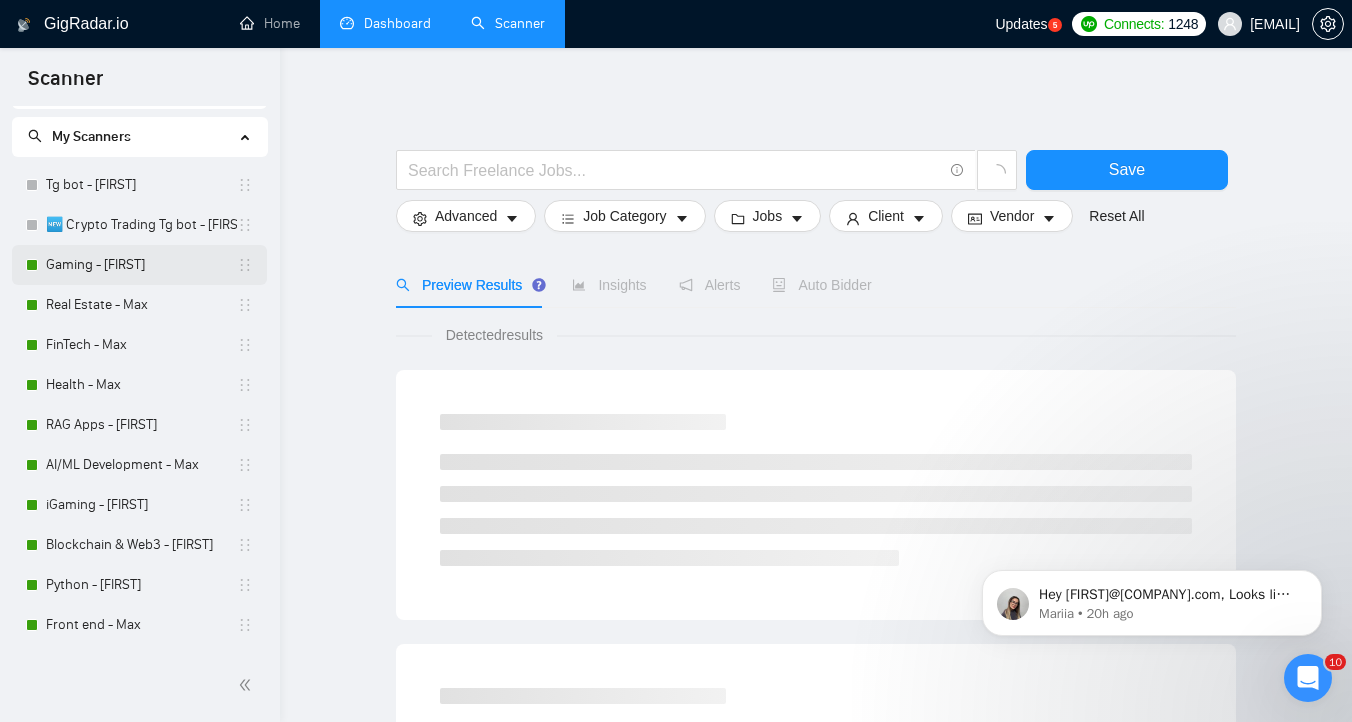 click on "Gaming - [FIRST]" at bounding box center (141, 265) 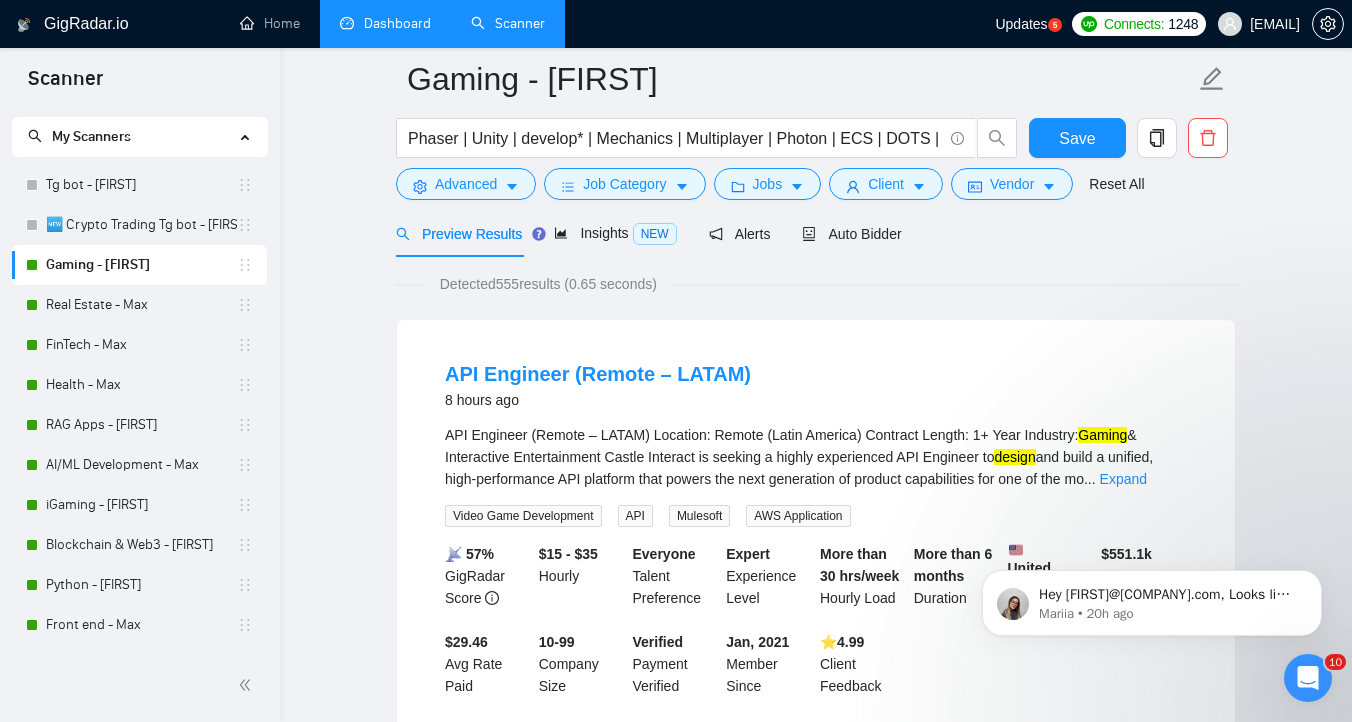 scroll, scrollTop: 84, scrollLeft: 0, axis: vertical 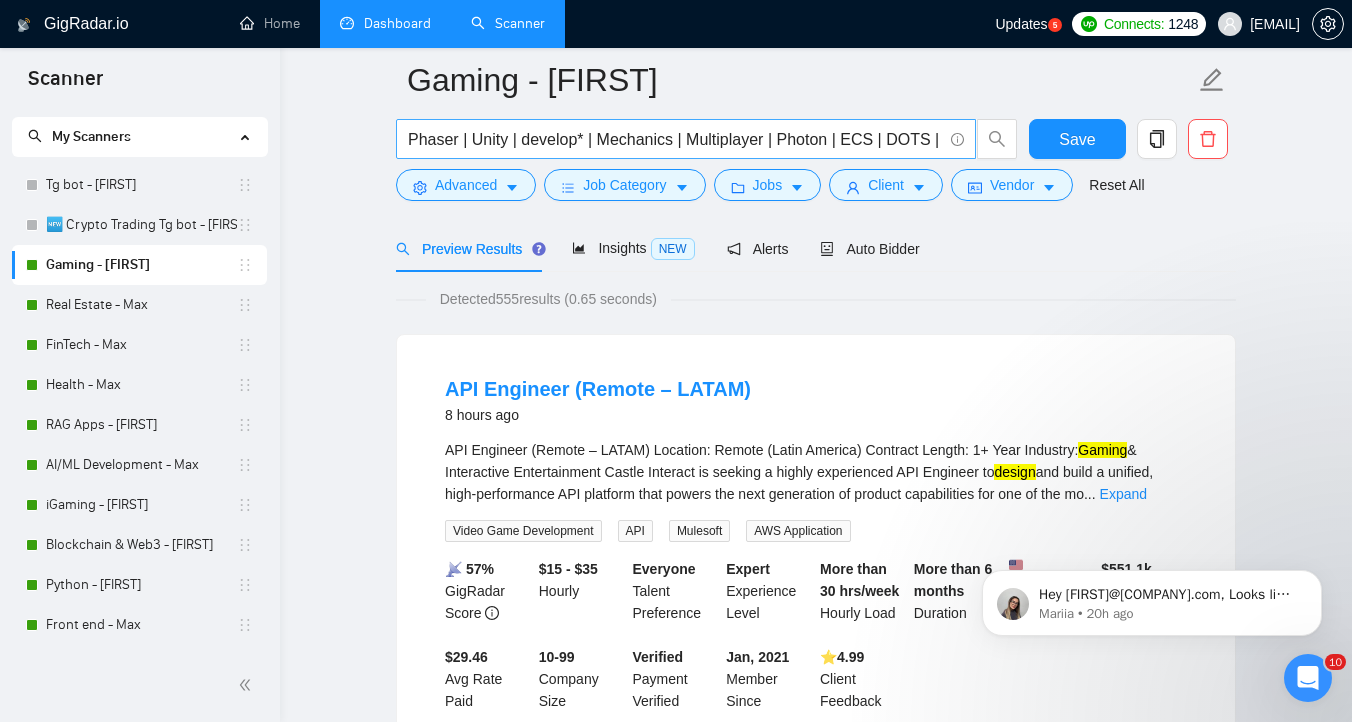 click on "Phaser | Unity | develop* | Mechanics | Multiplayer | Photon | ECS | DOTS | "Technical Artist" | Animation | "Cross-platform" | Indie | "Hyper-casual" | "Phaser.js" | Browser | web | "Three.js" | Mobile | Android | iOS | PC | Desktop | Social | "Casual Mobile" | Instant | Lightweight | "User Engagement" | Pixi.js | Three.js | Design | Prototype | Testing |  HTML5" at bounding box center [675, 139] 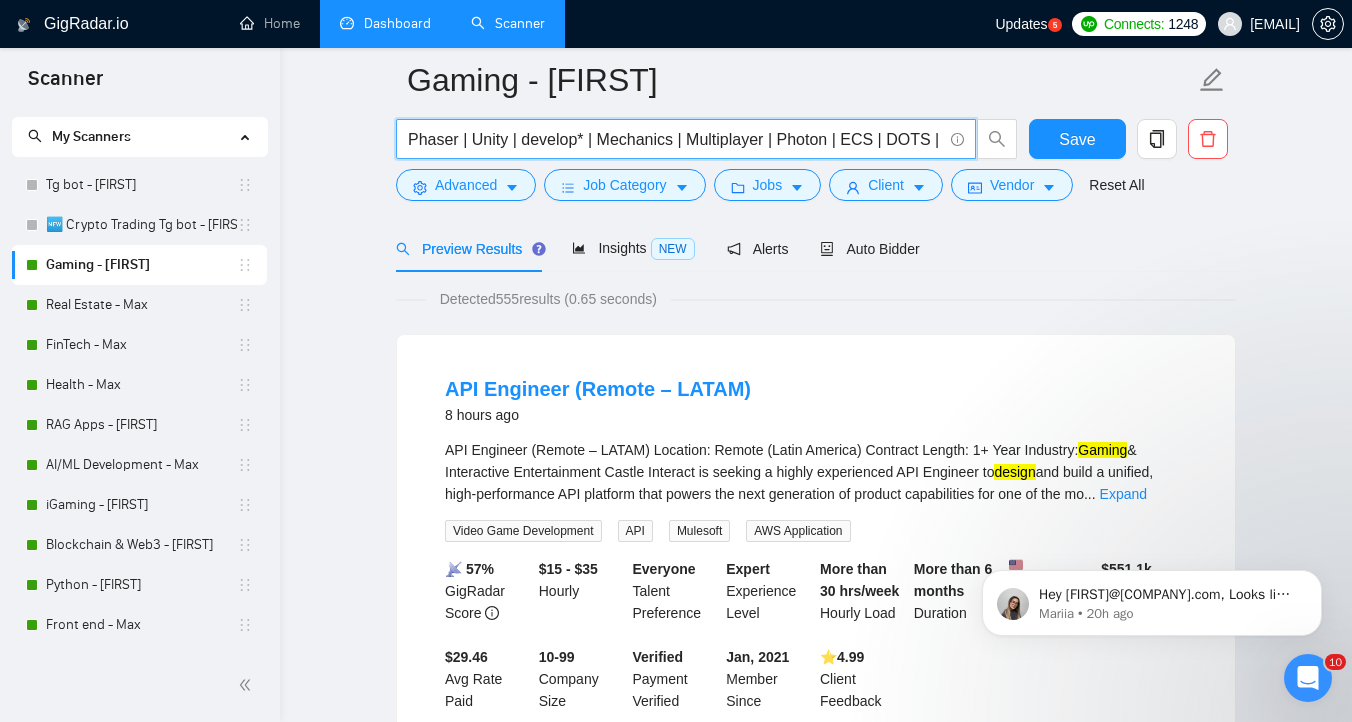 click on "Phaser | Unity | develop* | Mechanics | Multiplayer | Photon | ECS | DOTS | "Technical Artist" | Animation | "Cross-platform" | Indie | "Hyper-casual" | "Phaser.js" | Browser | web | "Three.js" | Mobile | Android | iOS | PC | Desktop | Social | "Casual Mobile" | Instant | Lightweight | "User Engagement" | Pixi.js | Three.js | Design | Prototype | Testing |  HTML5" at bounding box center (675, 139) 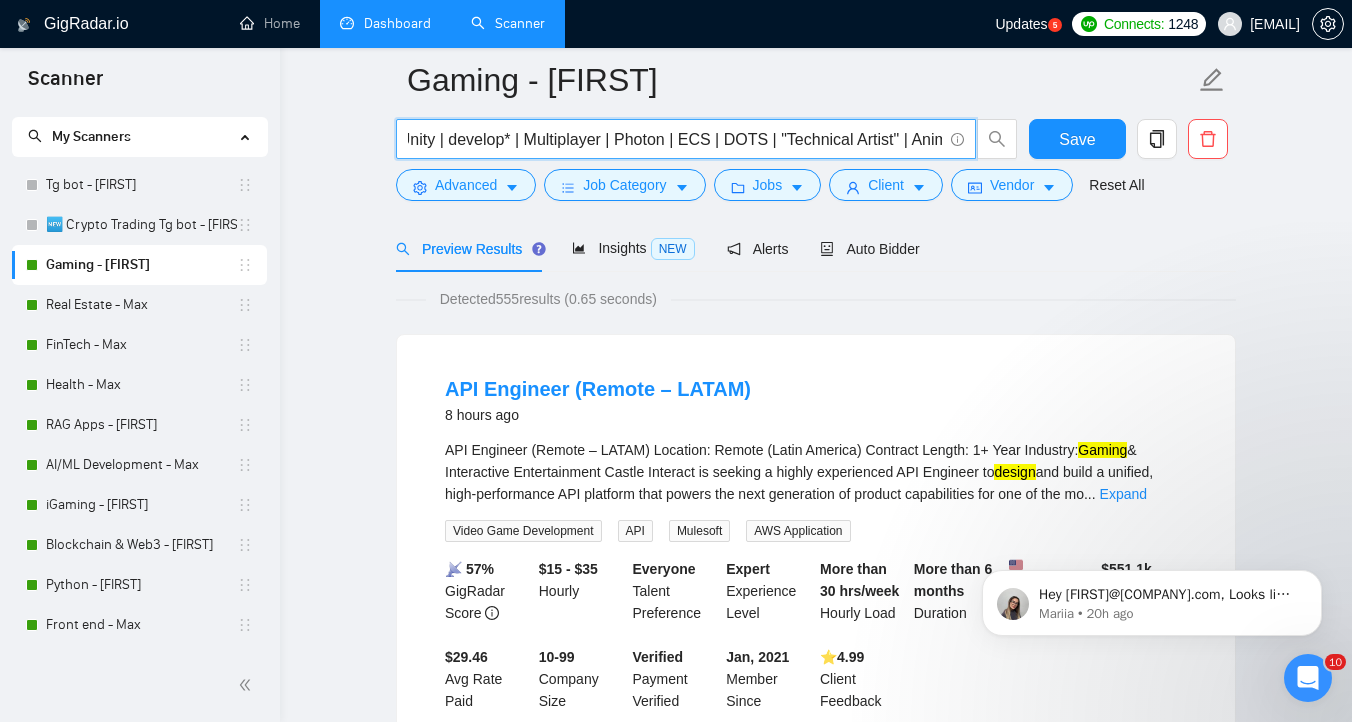 scroll, scrollTop: 0, scrollLeft: 88, axis: horizontal 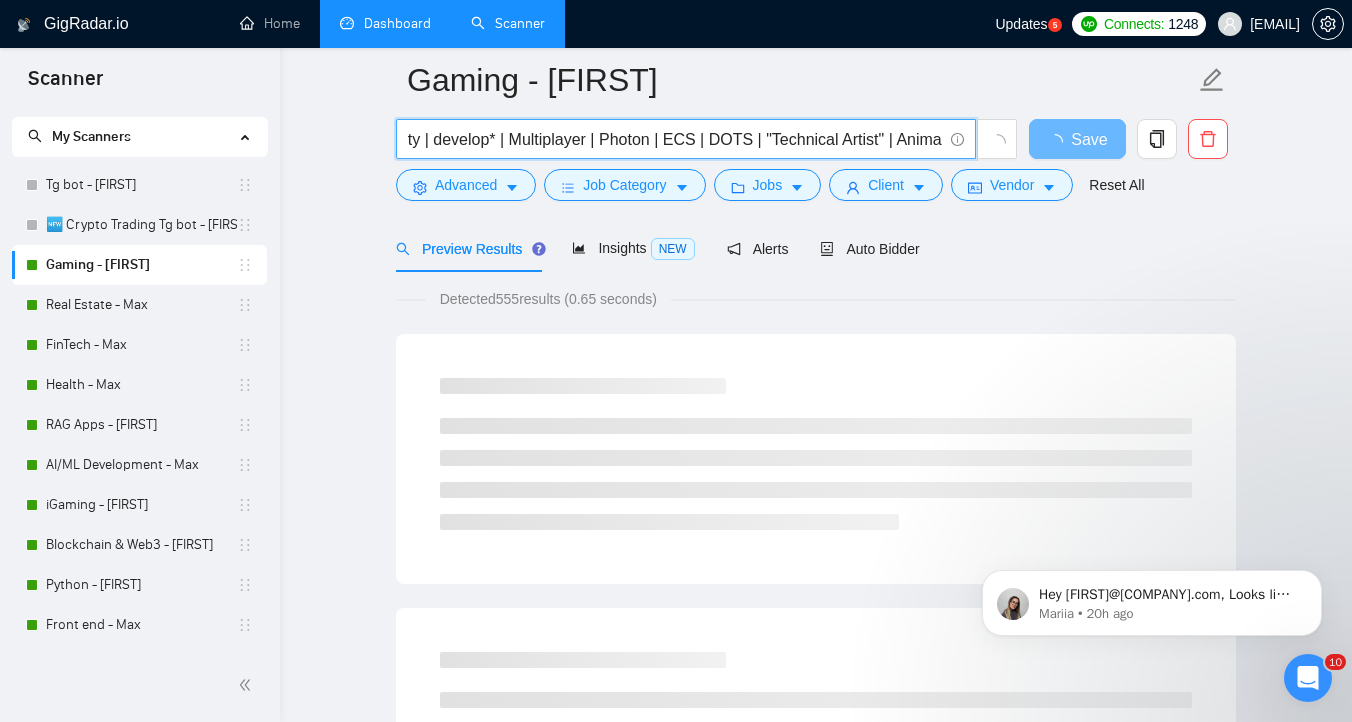 click on "Phaser | Unity | develop* | Multiplayer | Photon | ECS | DOTS | "Technical Artist" | Animation | "Cross-platform" | Indie | "Hyper-casual" | "Phaser.js" | Browser | web | "Three.js" | Mobile | Android | iOS | PC | Desktop | Social | "Casual Mobile" | Instant | Lightweight | "User Engagement" | Pixi.js | Three.js | Design | Prototype | Testing |  HTML5" at bounding box center (675, 139) 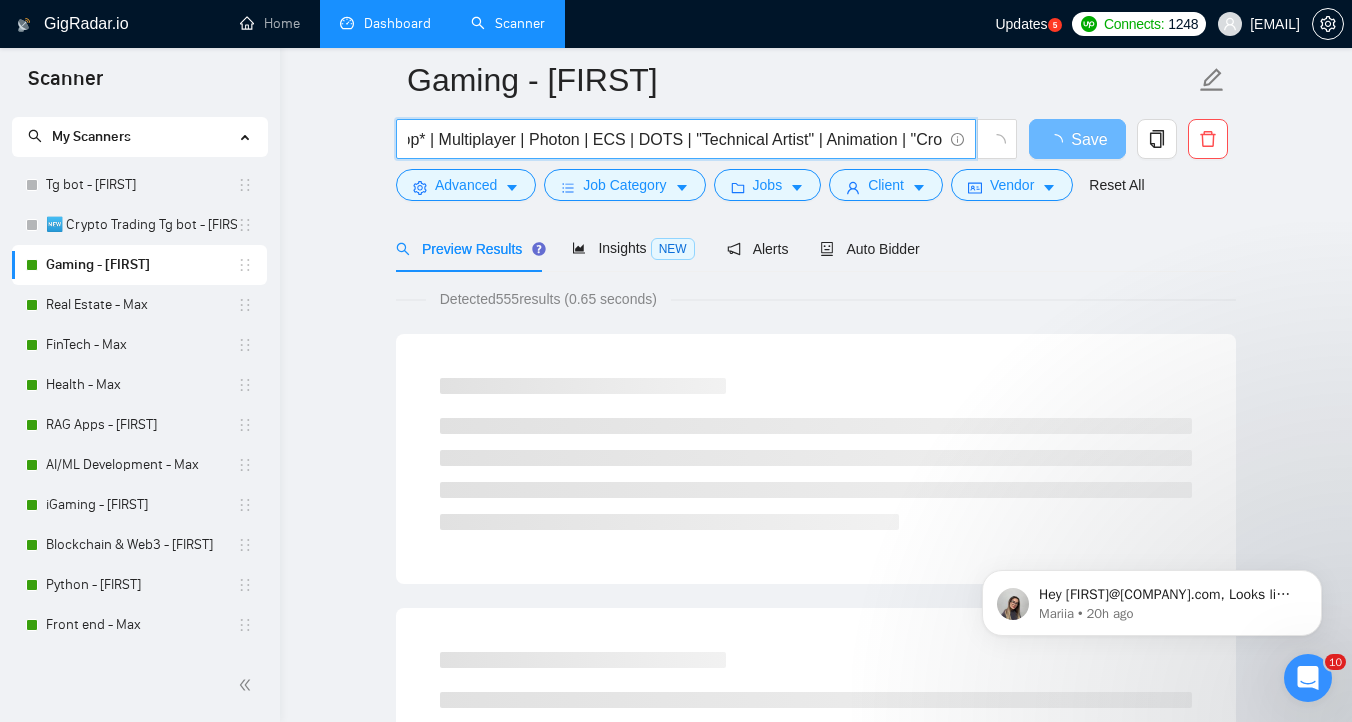 scroll, scrollTop: 0, scrollLeft: 167, axis: horizontal 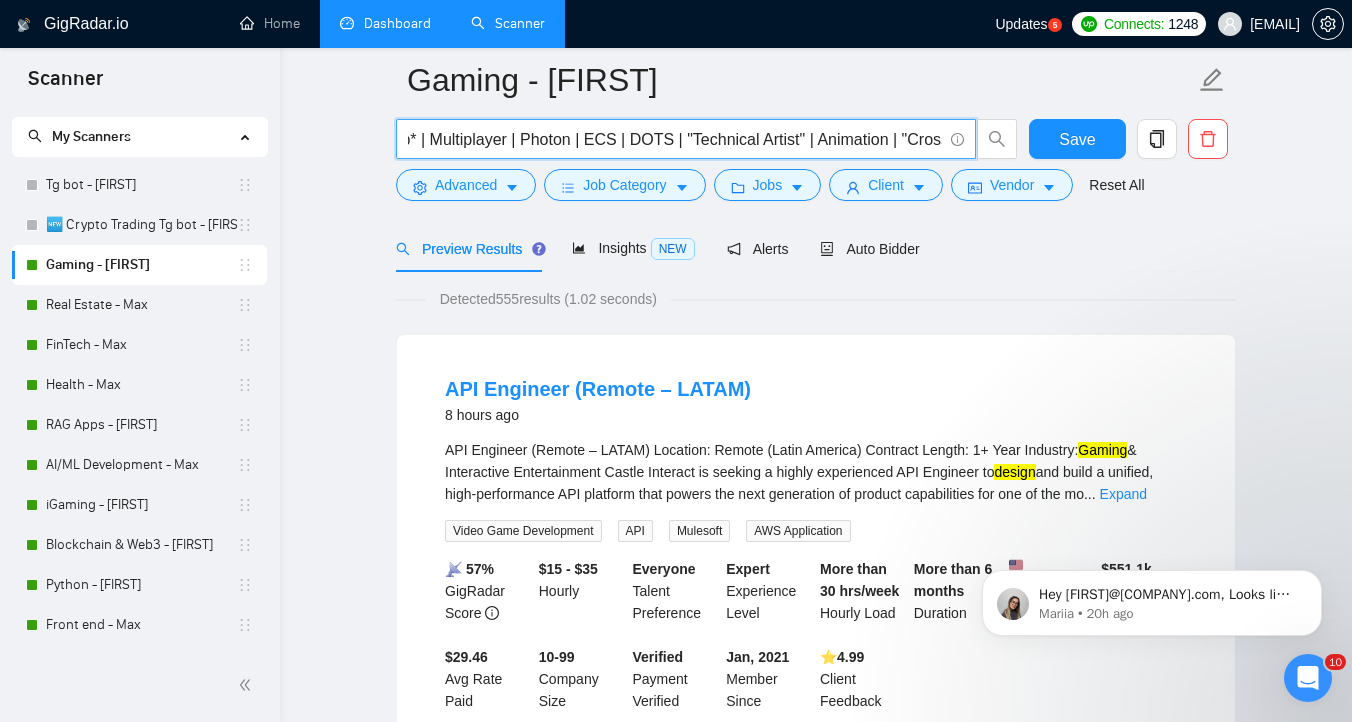 drag, startPoint x: 684, startPoint y: 138, endPoint x: 895, endPoint y: 136, distance: 211.00948 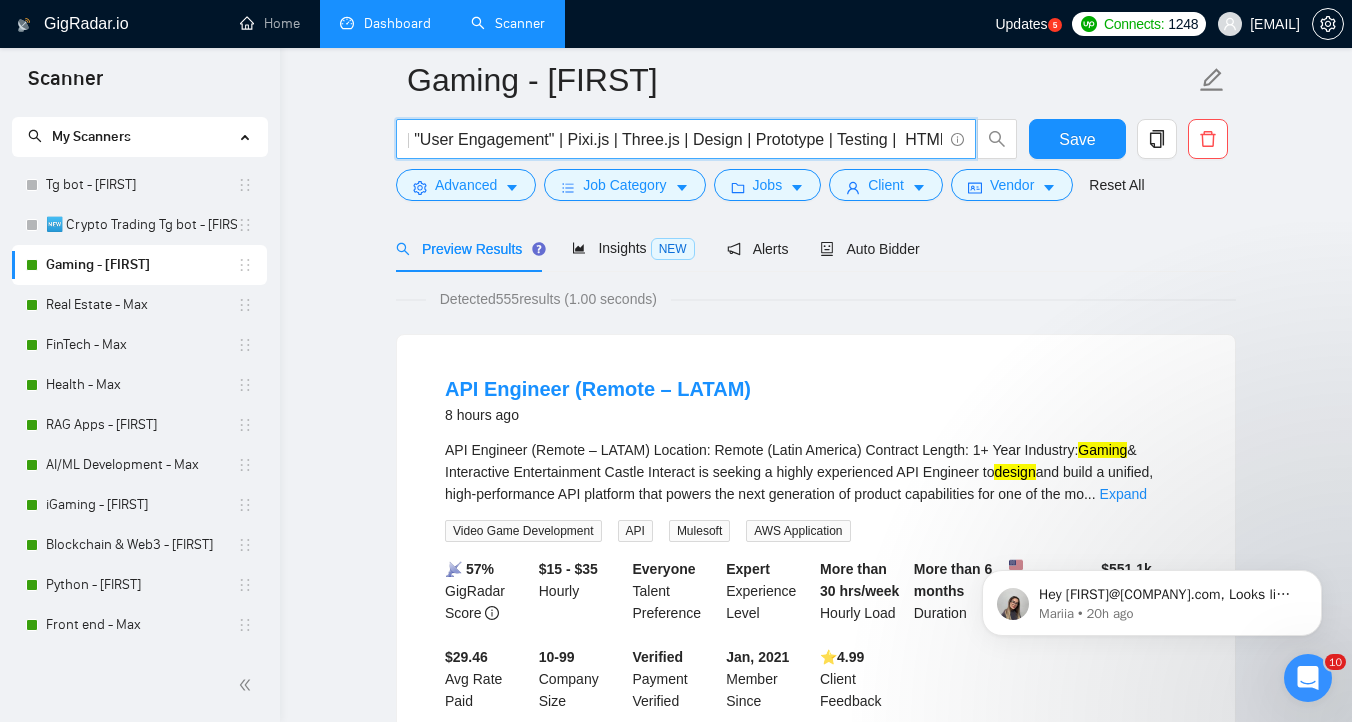 scroll, scrollTop: 0, scrollLeft: 1673, axis: horizontal 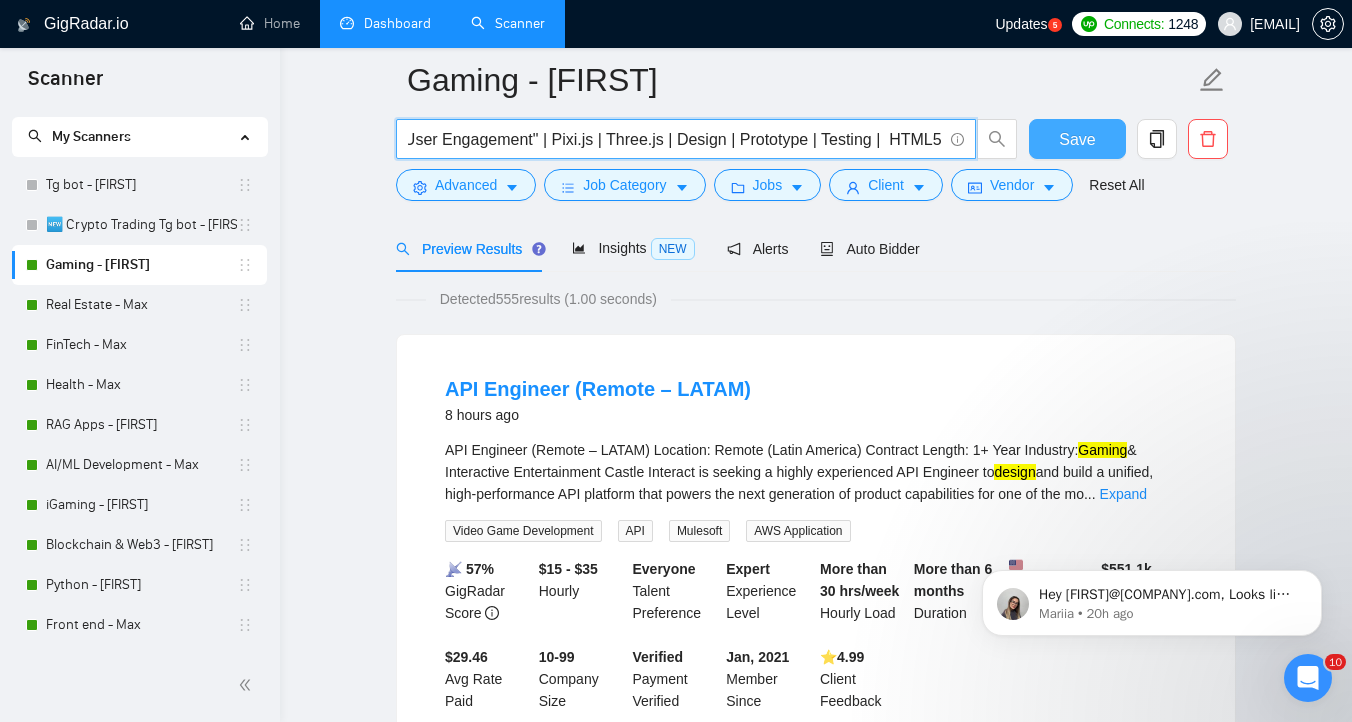 type on "Phaser | Unity | develop* | Multiplayer | Photon | ECS | DOTS | "Cross-platform" | Indie | "Hyper-casual" | "Phaser.js" | Browser | web | "Three.js" | Mobile | Android | iOS | PC | Desktop | Social | "Casual Mobile" | Instant | Lightweight | "User Engagement" | Pixi.js | Three.js | Design | Prototype | Testing |  HTML5" 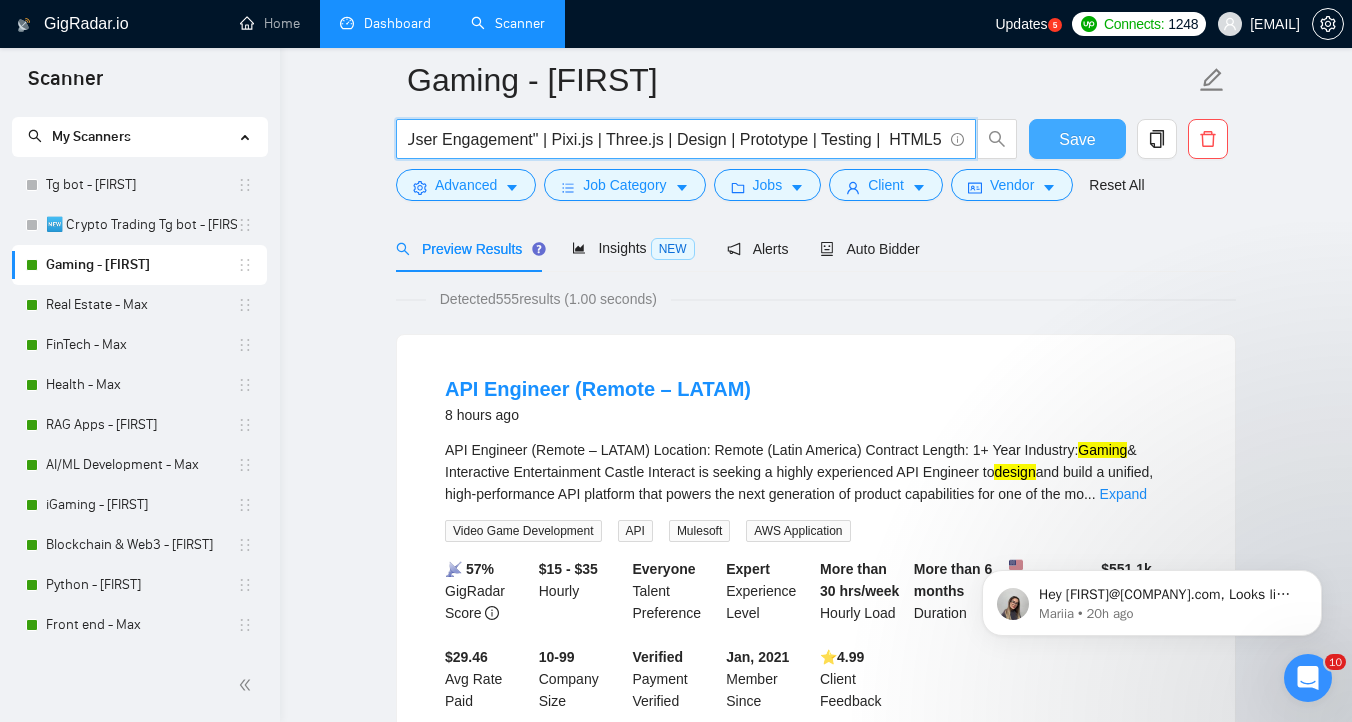 click on "Save" at bounding box center [1077, 139] 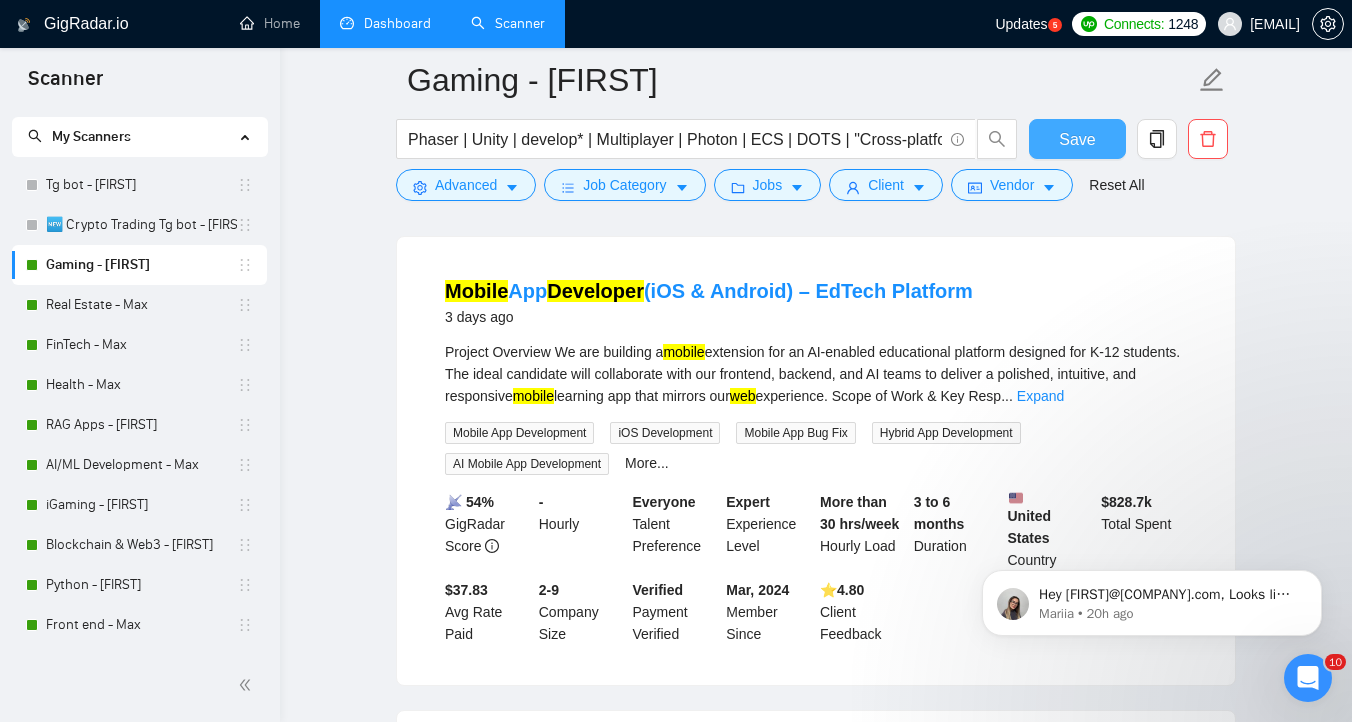 scroll, scrollTop: 624, scrollLeft: 0, axis: vertical 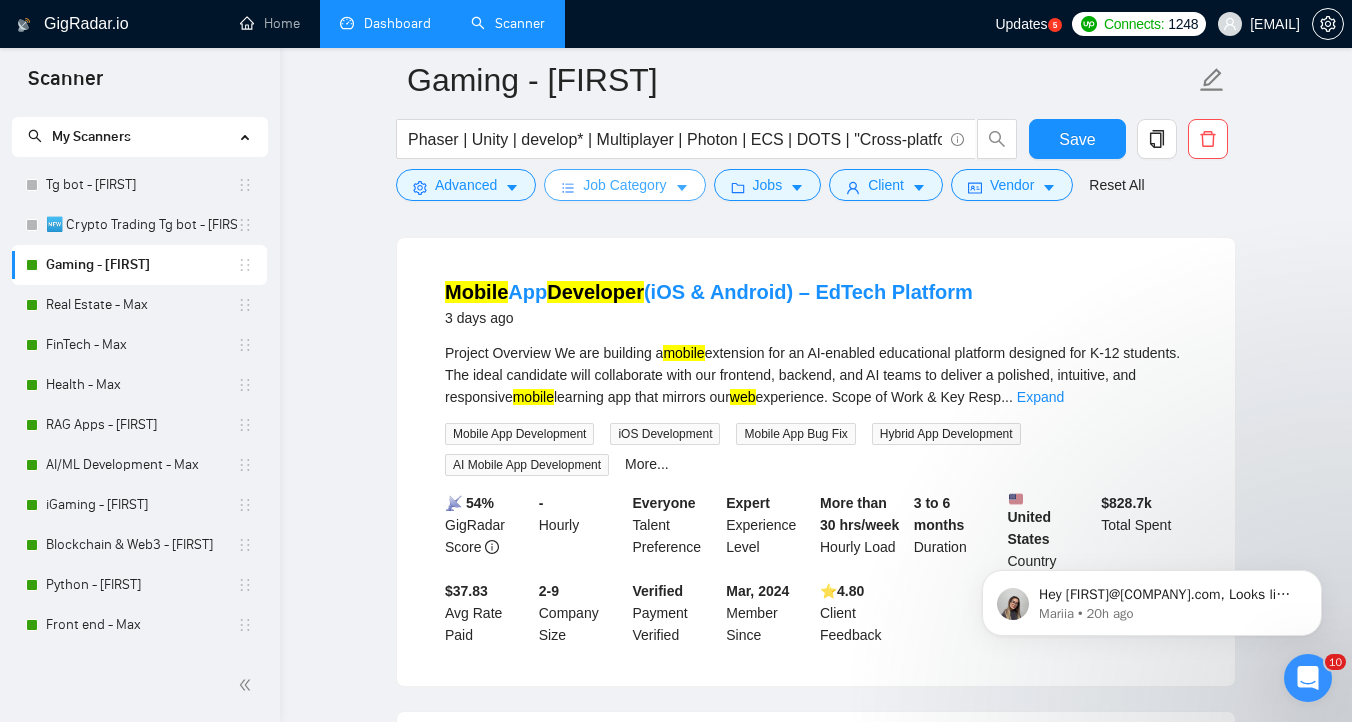 click on "Job Category" at bounding box center (624, 185) 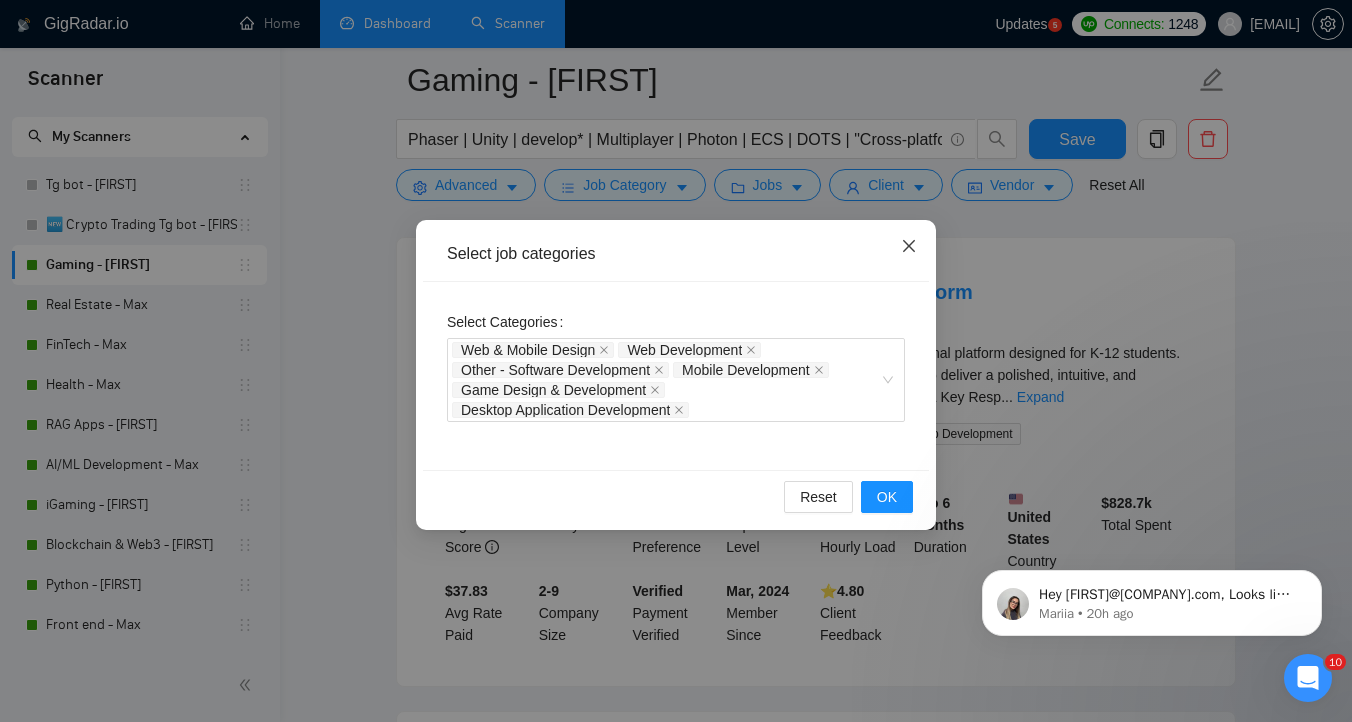 click at bounding box center [909, 247] 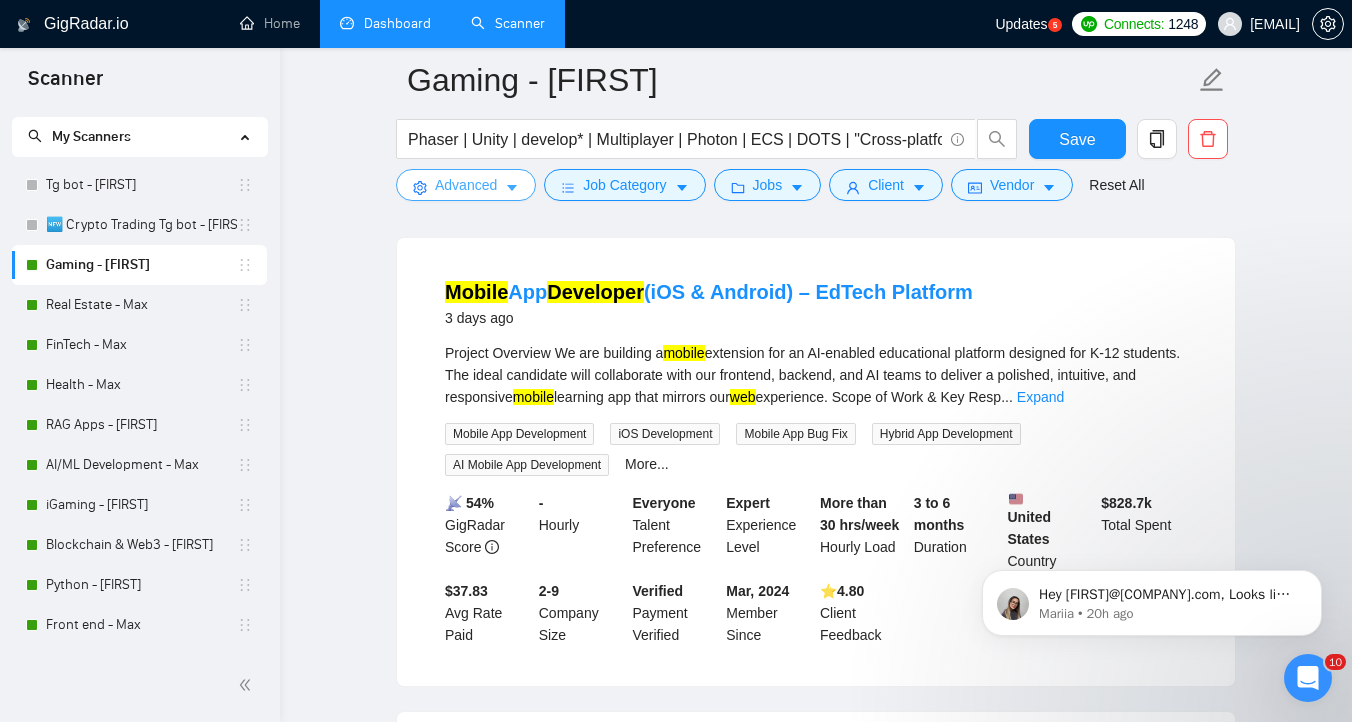 click on "Advanced" at bounding box center [466, 185] 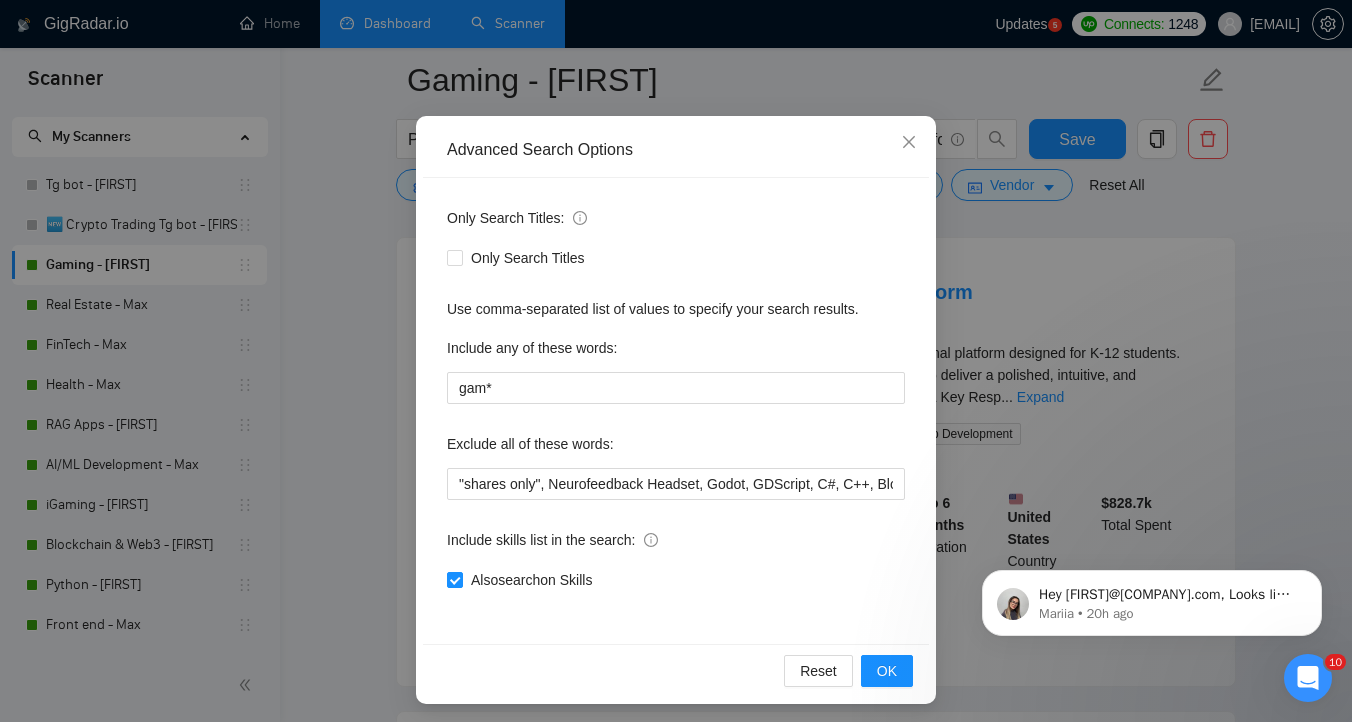 scroll, scrollTop: 107, scrollLeft: 0, axis: vertical 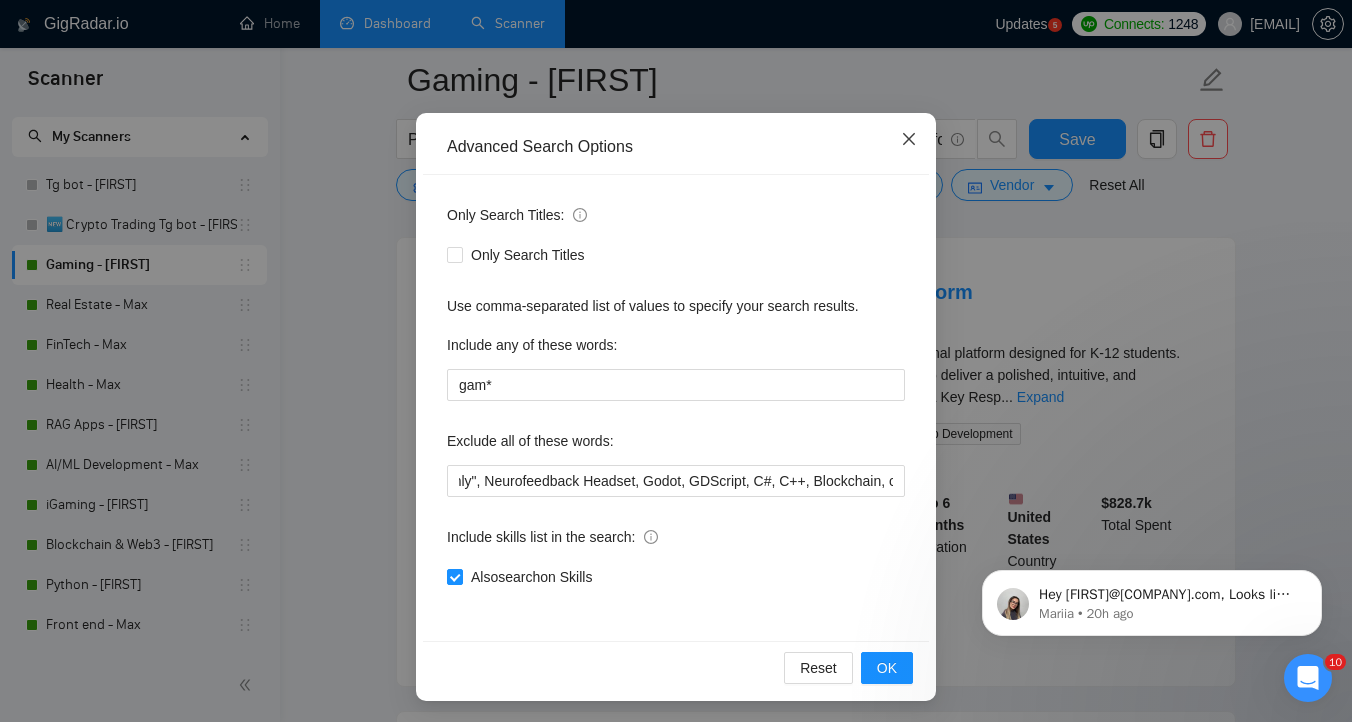 click at bounding box center (909, 140) 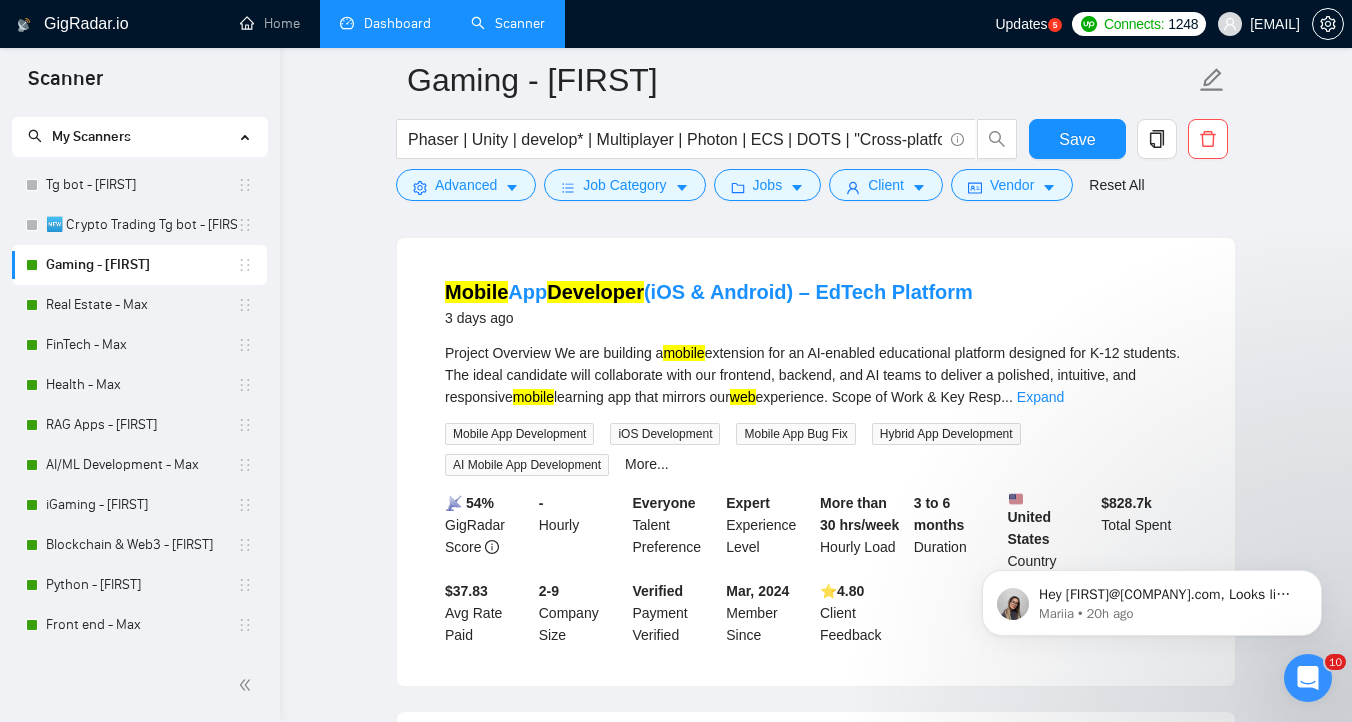 scroll, scrollTop: 10, scrollLeft: 0, axis: vertical 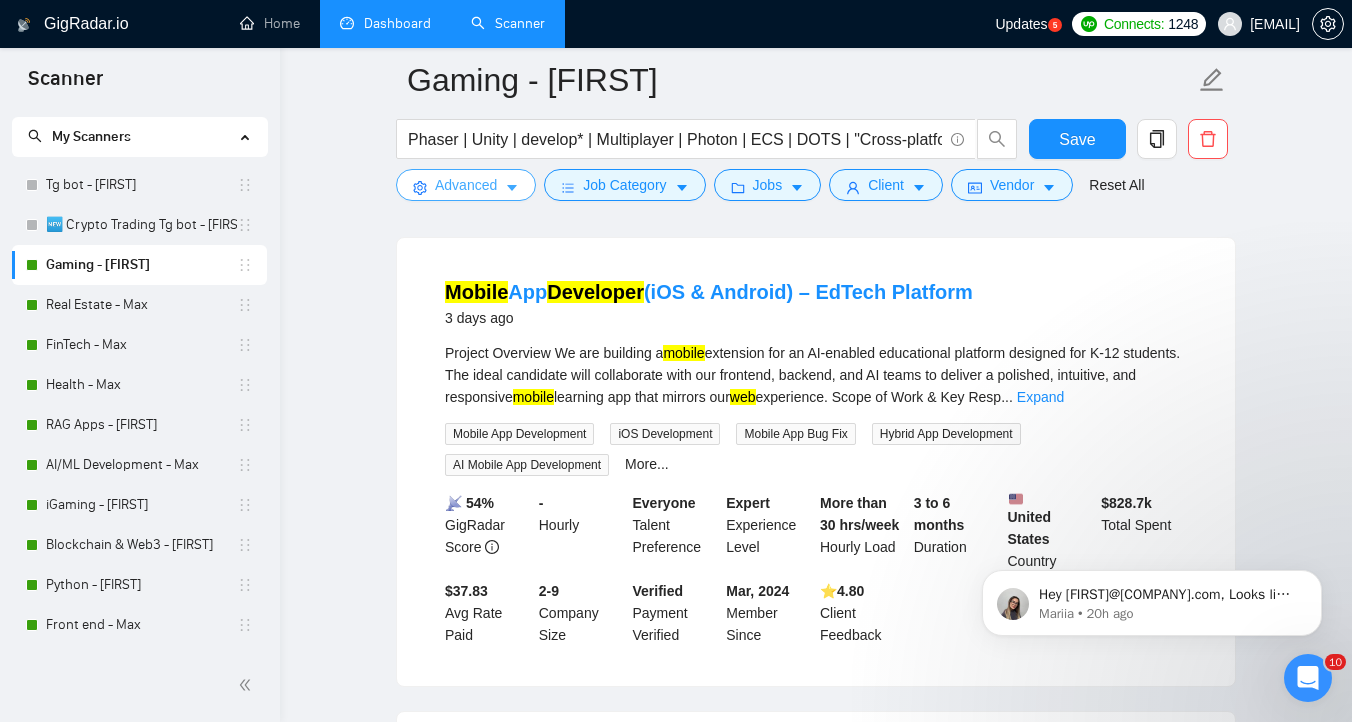 click on "Advanced" at bounding box center (466, 185) 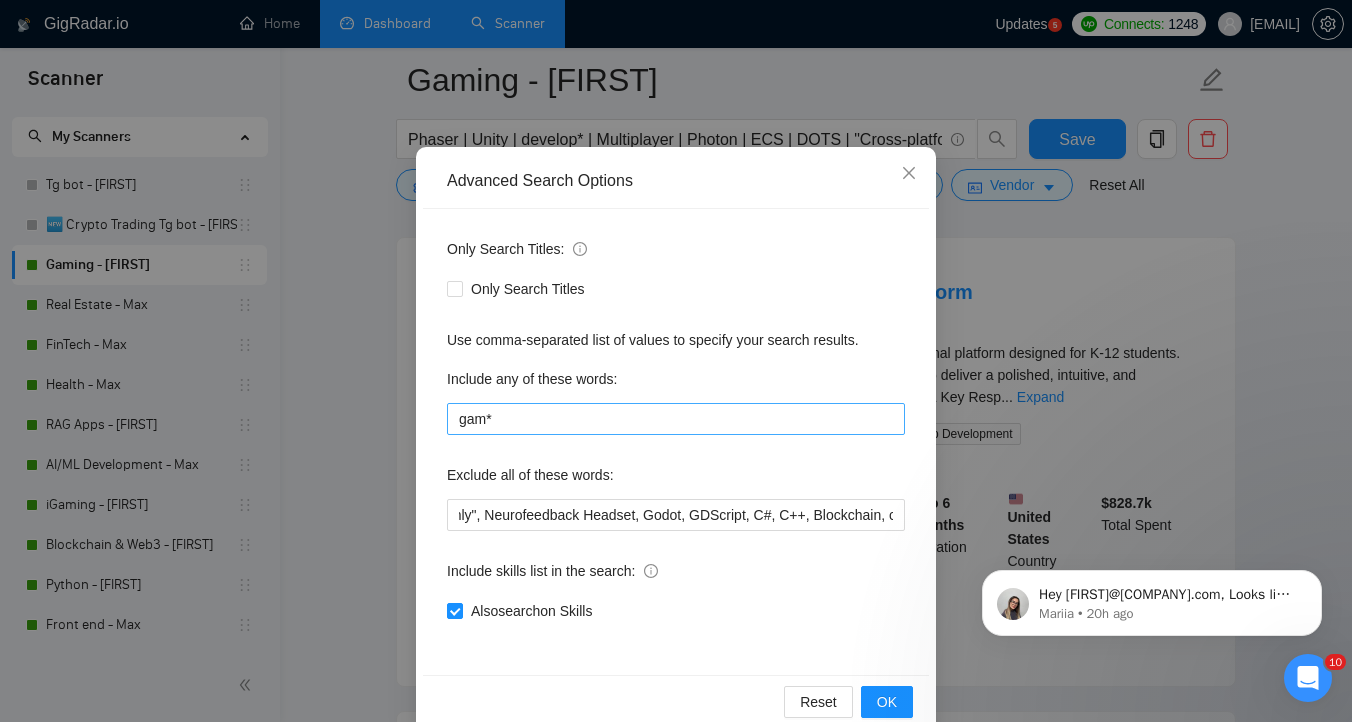 scroll, scrollTop: 110, scrollLeft: 0, axis: vertical 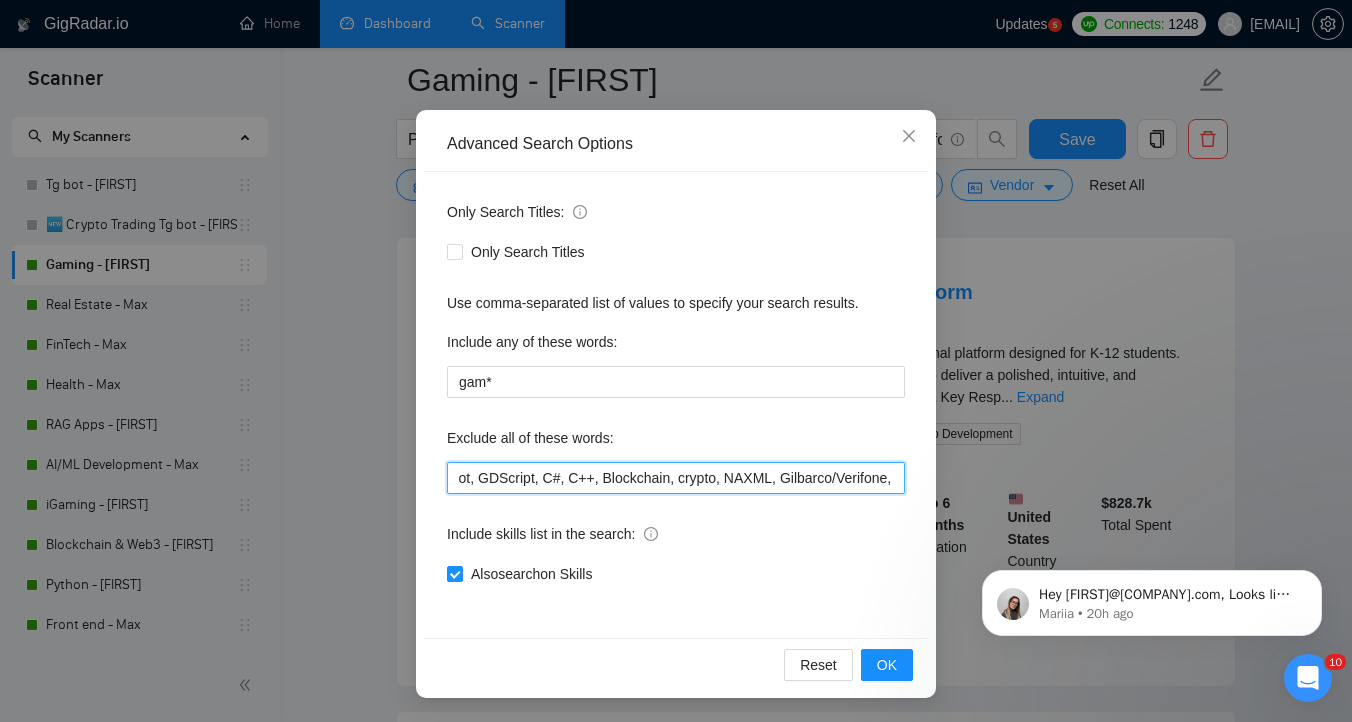 click on ""shares only", Neurofeedback Headset, Godot, GDScript, C#, C++, Blockchain, crypto, NAXML, Gilbarco/Verifone, plugin, "non profit", "No agencies", "Not Agency", "Individual Only", "Join our team", "Join Team", (Consult*), "No Agencies", "German speaking", "Spanish Speaking", "to join a team", Odoo, "Odoo developer", "partner up with" , Unity, PHP, Laravel, (.NET), Magento, Ruby, WebFlow, (Bubble.io), (c++), coach, tutor, "Co-founder", "mandarin speaking", "(Mandarin speaking)", "Umbraco", Wix, tutoring, wordpress, designer, figma, "c#"" at bounding box center [676, 478] 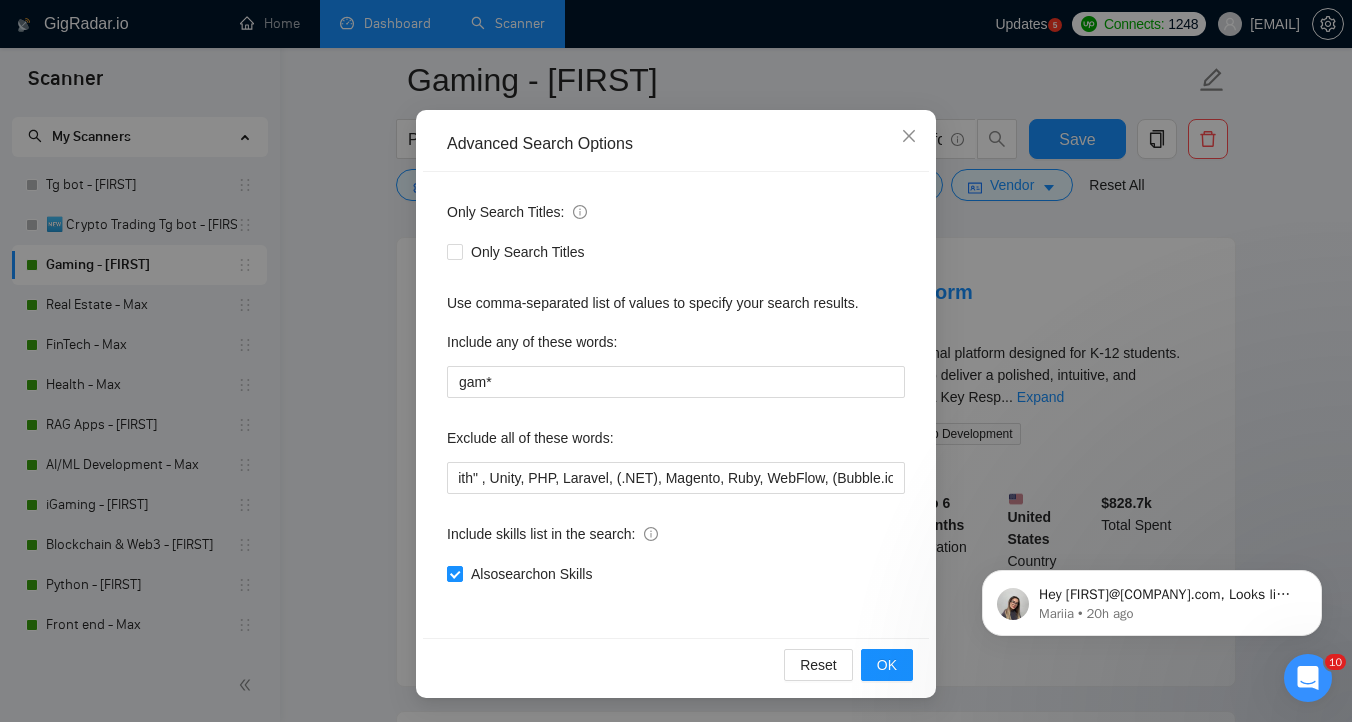 scroll, scrollTop: 0, scrollLeft: 0, axis: both 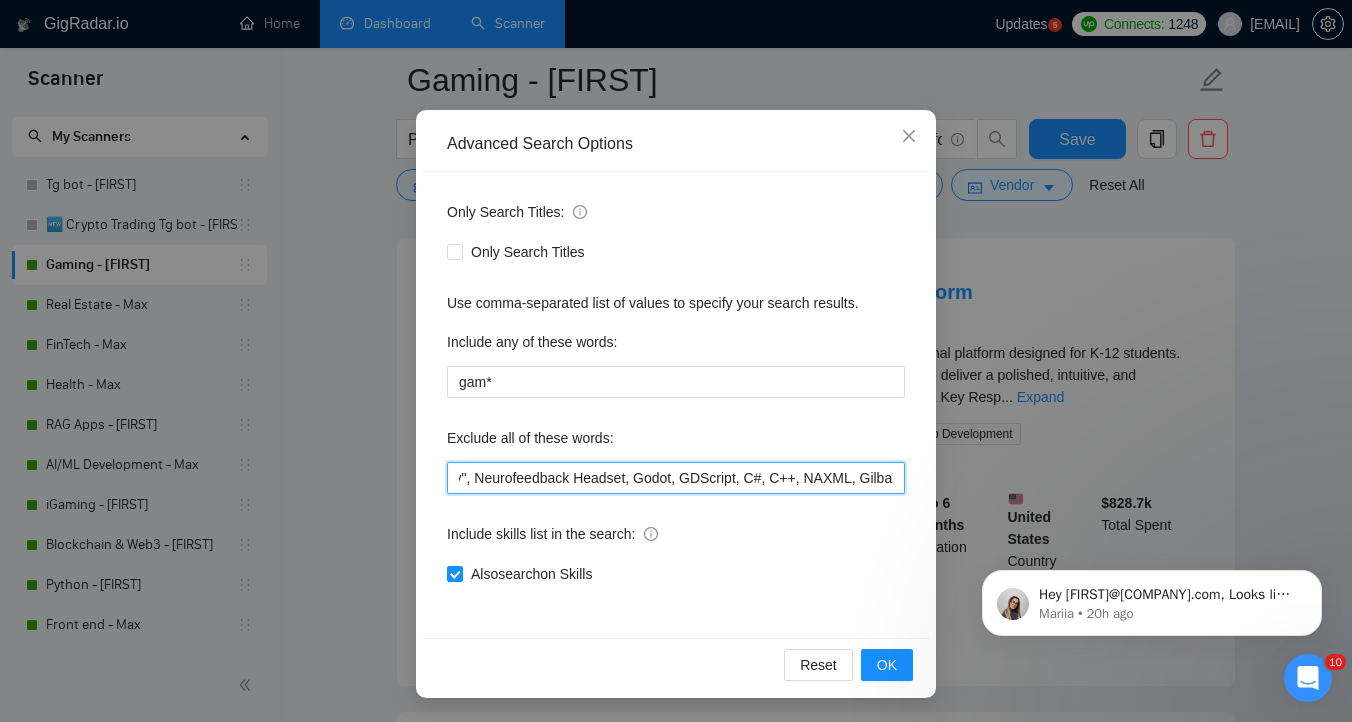 click on ""shares only", Neurofeedback Headset, Godot, GDScript, C#, C++, NAXML, Gilbarco/Verifone, plugin, "non profit", "No agencies", "Not Agency", "Individual Only", "Join our team", "Join Team", (Consult*), "No Agencies", "German speaking", "Spanish Speaking", "to join a team", Odoo, "Odoo developer", "partner up with" , Unity, PHP, Laravel, (.NET), Magento, Ruby, WebFlow, (Bubble.io), (c++), coach, tutor, "Co-founder", "mandarin speaking", "(Mandarin speaking)", "Umbraco", Wix, tutoring, wordpress, designer, figma, "c#"" at bounding box center (676, 478) 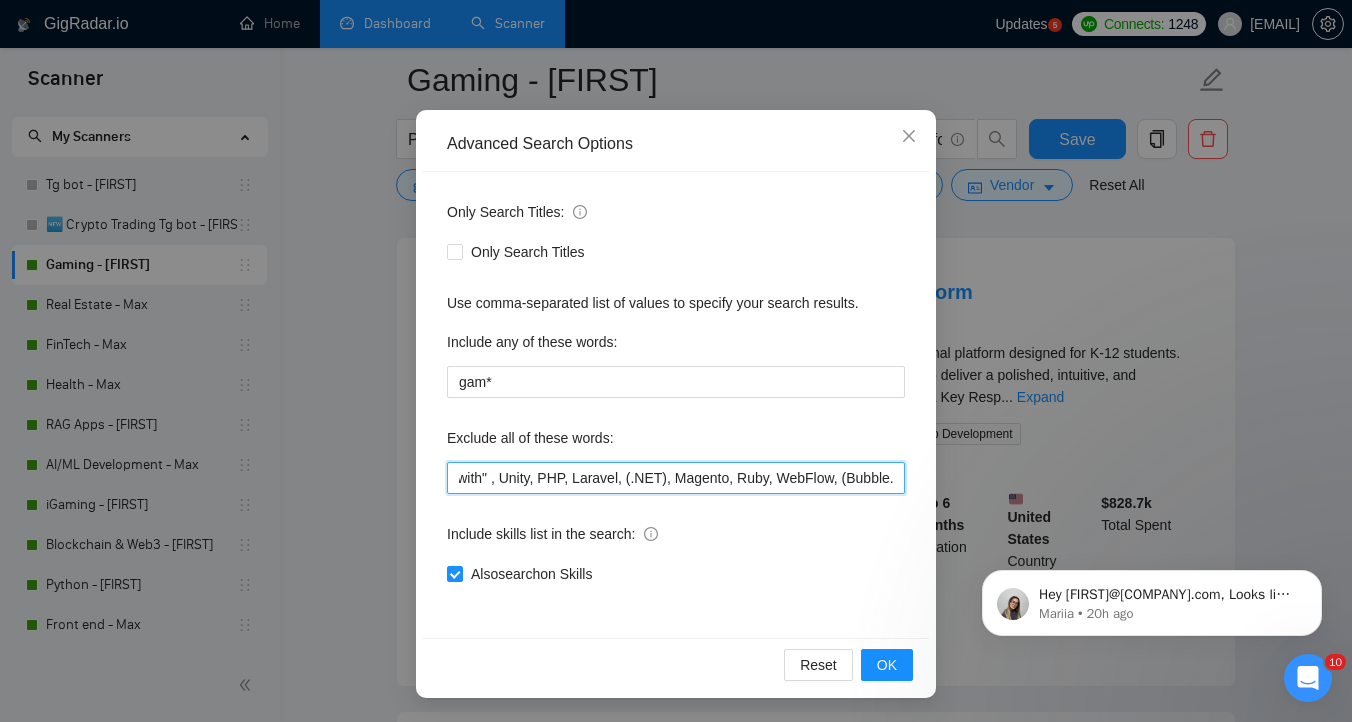 scroll, scrollTop: 0, scrollLeft: 1910, axis: horizontal 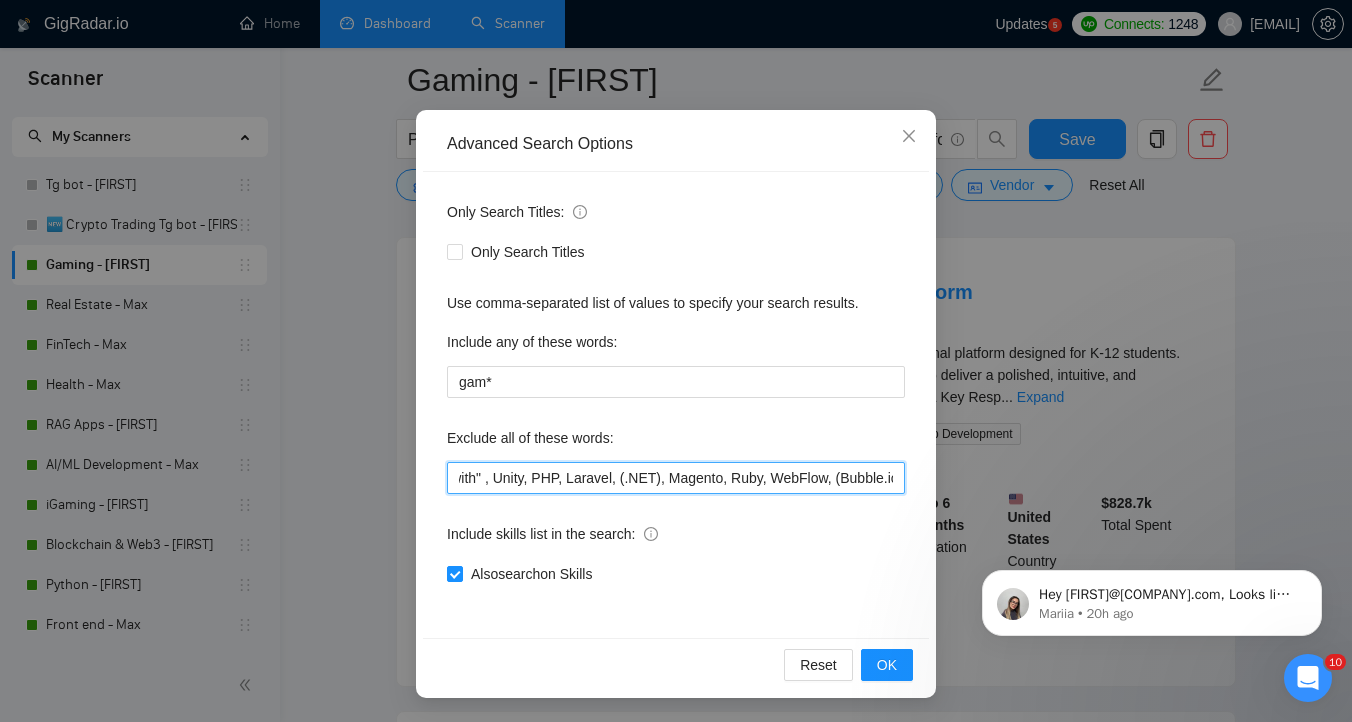 click on ""shares only", Neurofeedback Headset, GDScript, C#, C++, NAXML, Gilbarco/Verifone, plugin, "non profit", "No agencies", "Not Agency", "Individual Only", "Join our team", "Join Team", (Consult*), "No Agencies", "German speaking", "Spanish Speaking", "to join a team", Odoo, "Odoo developer", "partner up with" , Unity, PHP, Laravel, (.NET), Magento, Ruby, WebFlow, (Bubble.io), (c++), coach, tutor, "Co-founder", "mandarin speaking", "(Mandarin speaking)", "Umbraco", Wix, tutoring, wordpress, designer, figma, "c#"" at bounding box center [676, 478] 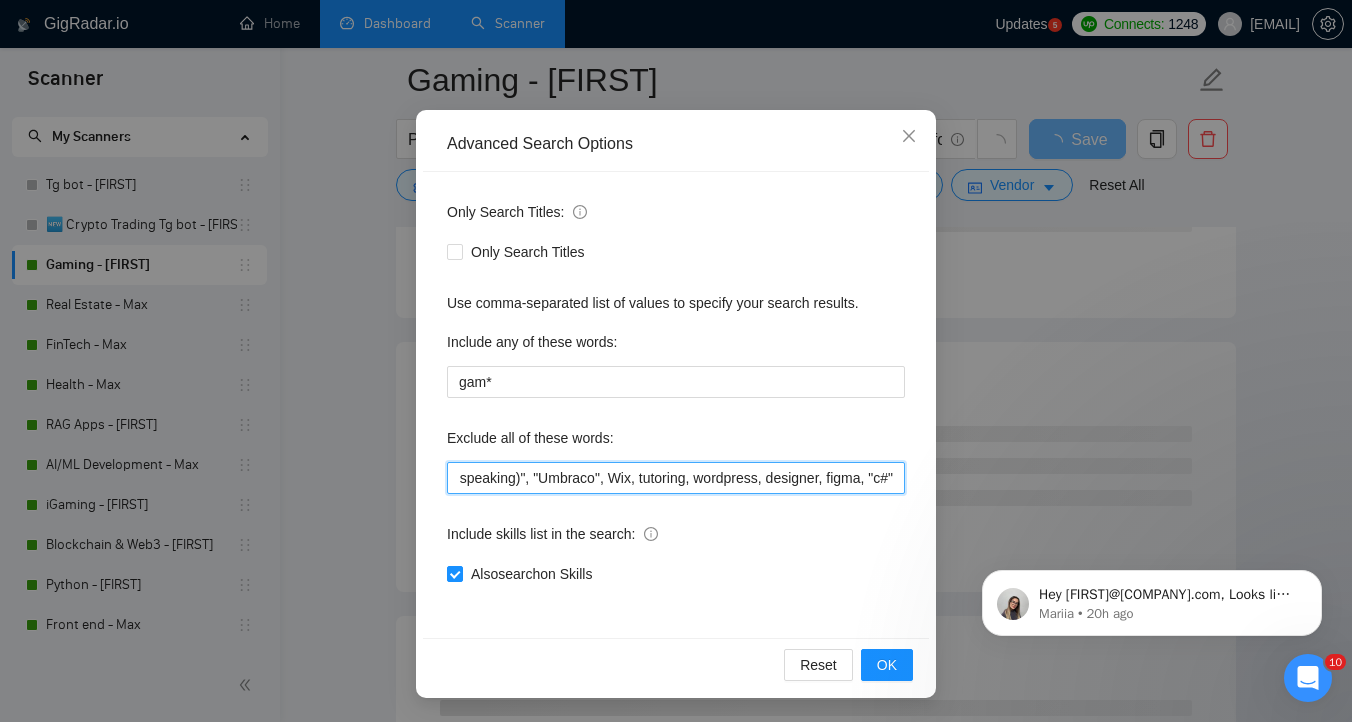 scroll, scrollTop: 0, scrollLeft: 2874, axis: horizontal 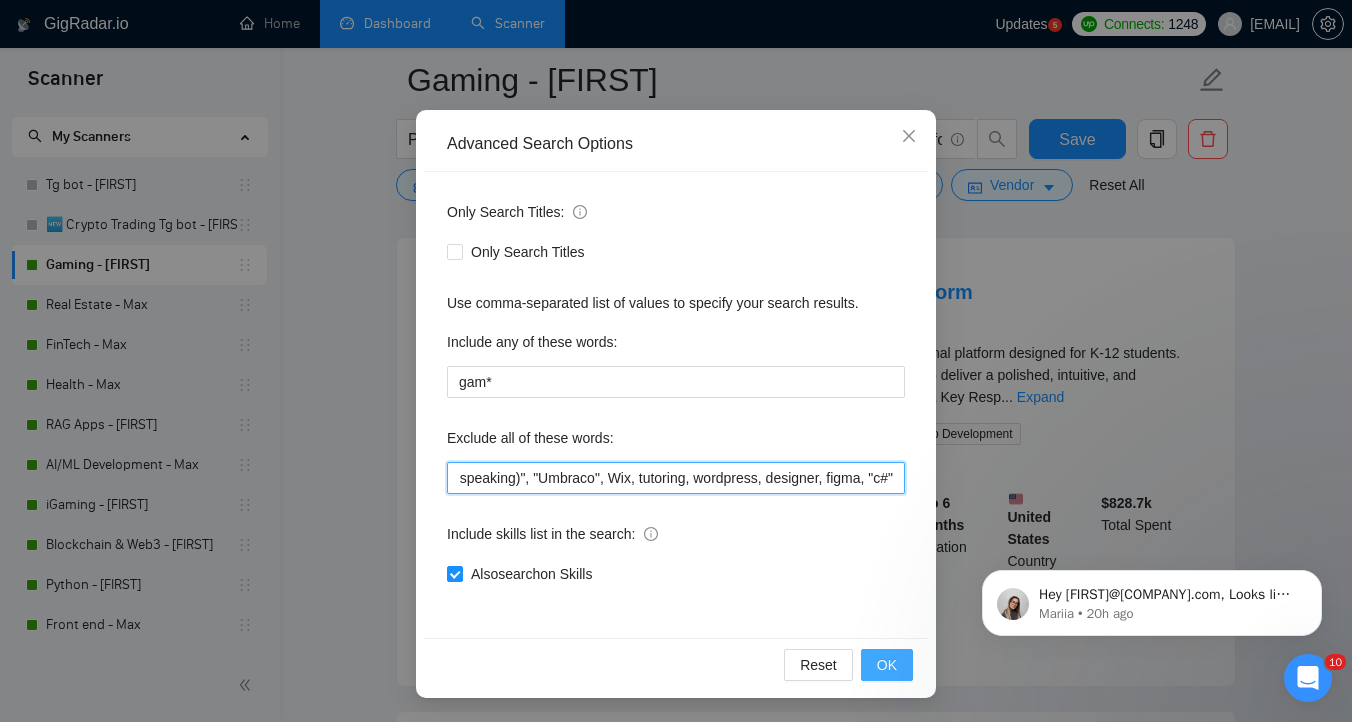 type on ""shares only", Neurofeedback Headset, GDScript, C#, C++, NAXML, Gilbarco/Verifone, plugin, "non profit", "No agencies", "Not Agency", "Individual Only", "Join our team", "Join Team", (Consult*), "No Agencies", "German speaking", "Spanish Speaking", "to join a team", Odoo, "Odoo developer", "partner up with" , PHP, Laravel, (.NET), Magento, Ruby, WebFlow, (Bubble.io), (c++), coach, tutor, "Co-founder", "mandarin speaking", "(Mandarin speaking)", "Umbraco", Wix, tutoring, wordpress, designer, figma, "c#"" 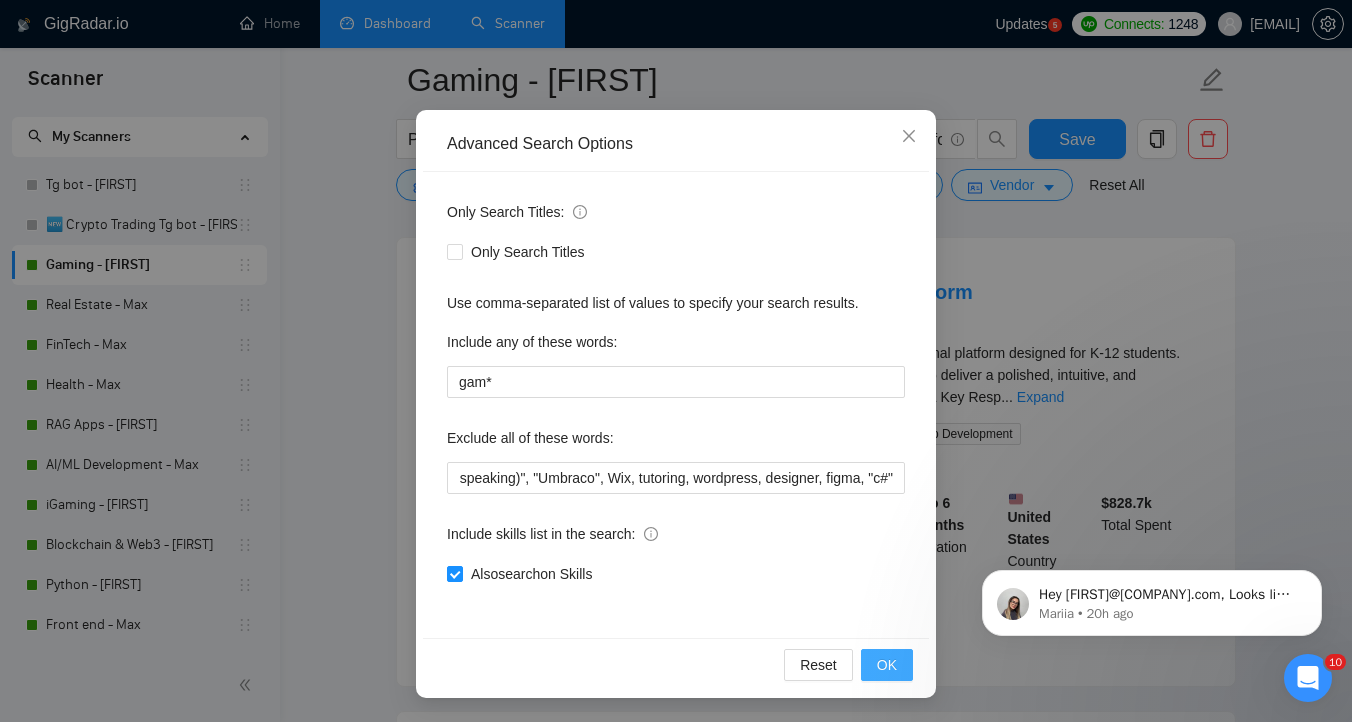 click on "OK" at bounding box center (887, 665) 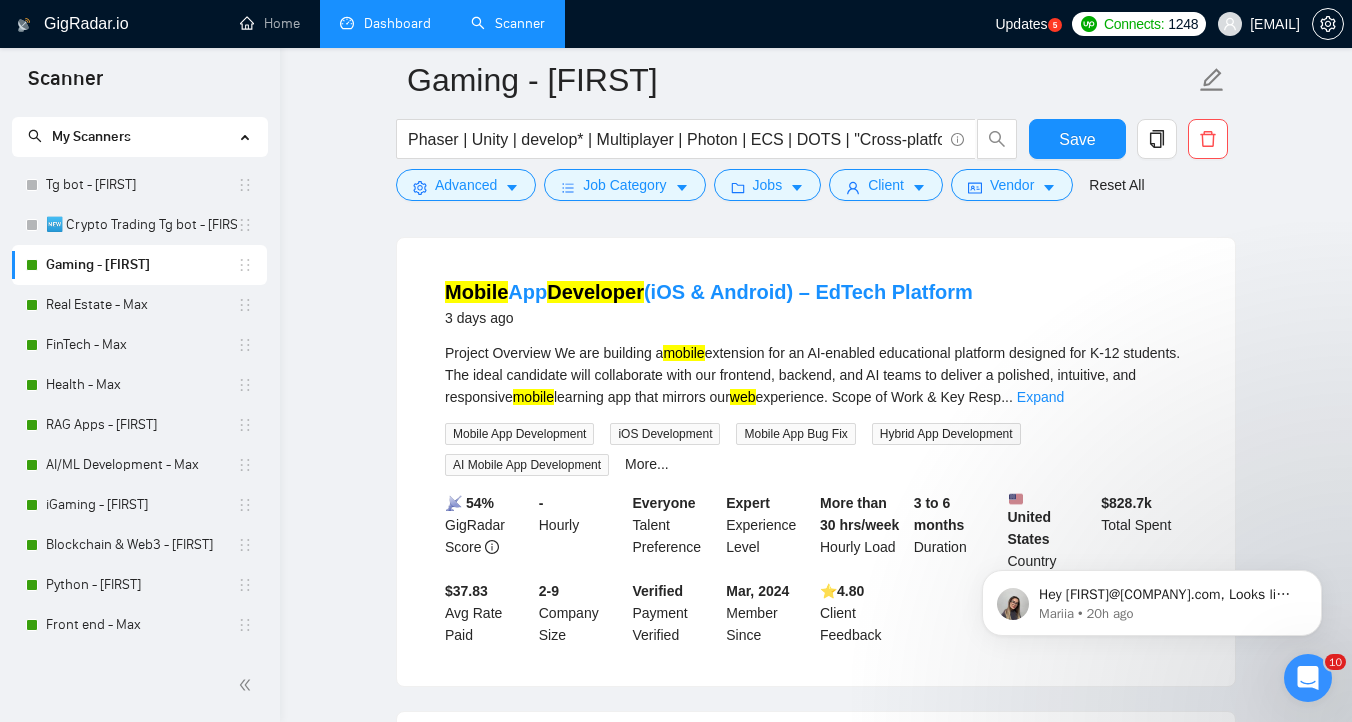 scroll, scrollTop: 10, scrollLeft: 0, axis: vertical 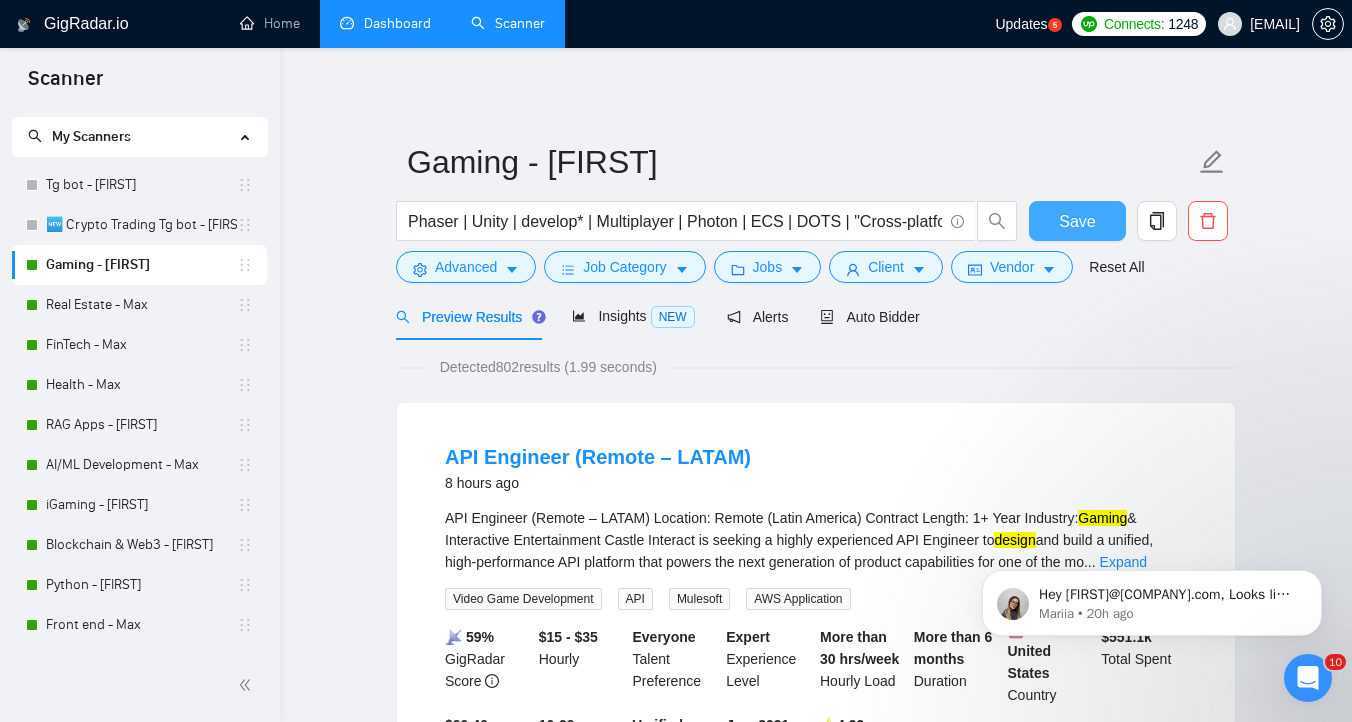 click on "Save" at bounding box center (1077, 221) 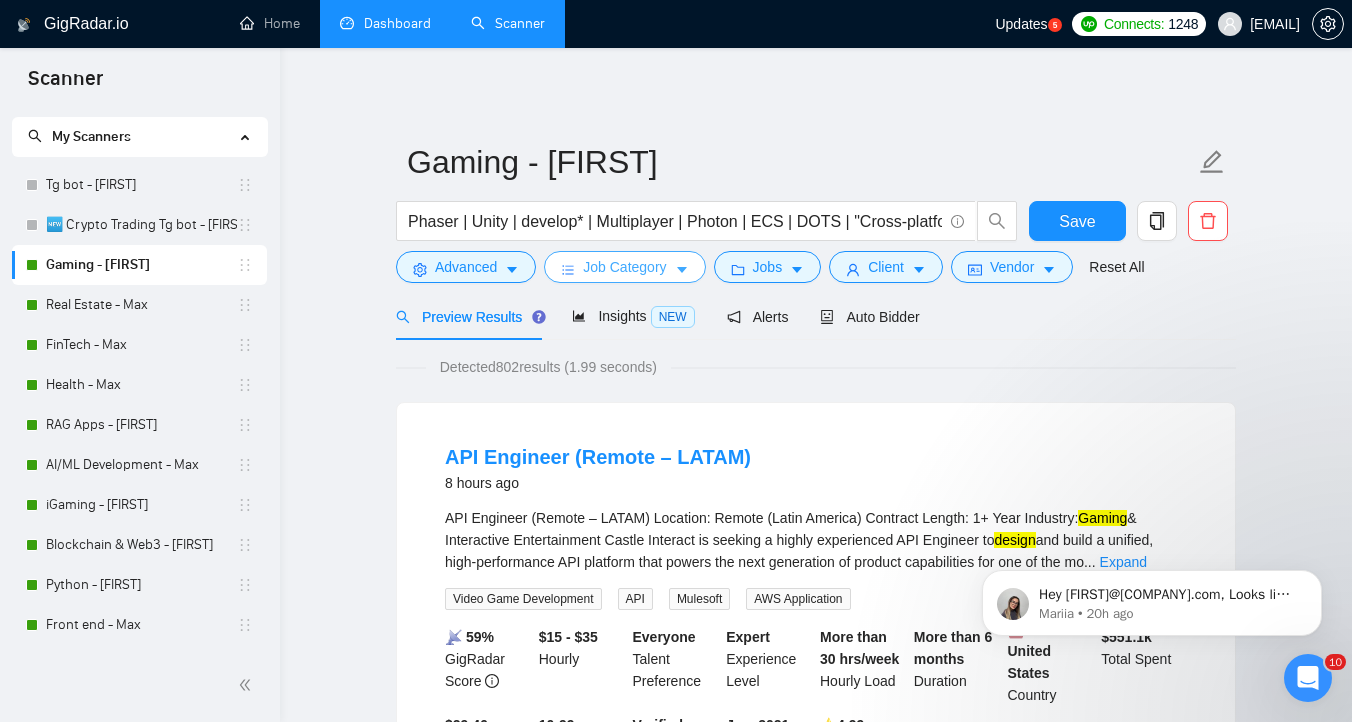 click on "Job Category" at bounding box center (624, 267) 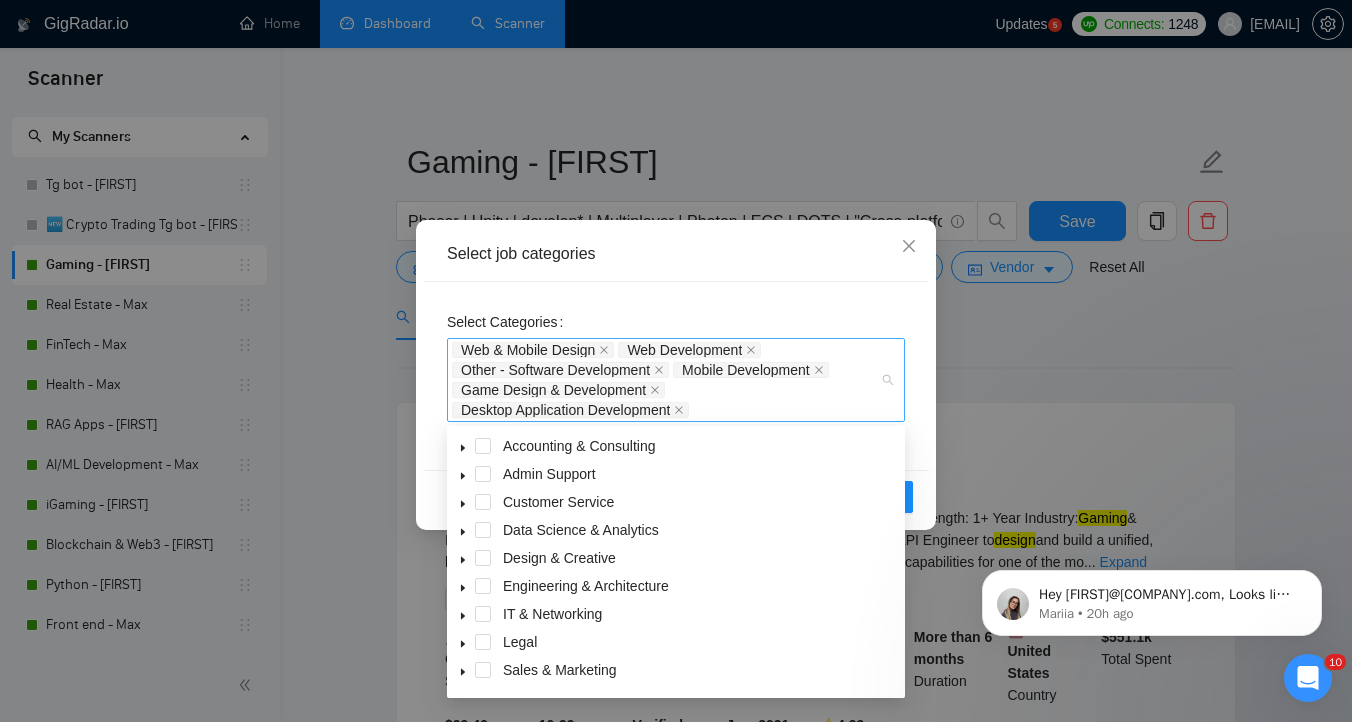 click on "Web & Mobile Design Web Development Other - Software Development Mobile Development Game Design & Development Desktop Application Development" at bounding box center [666, 380] 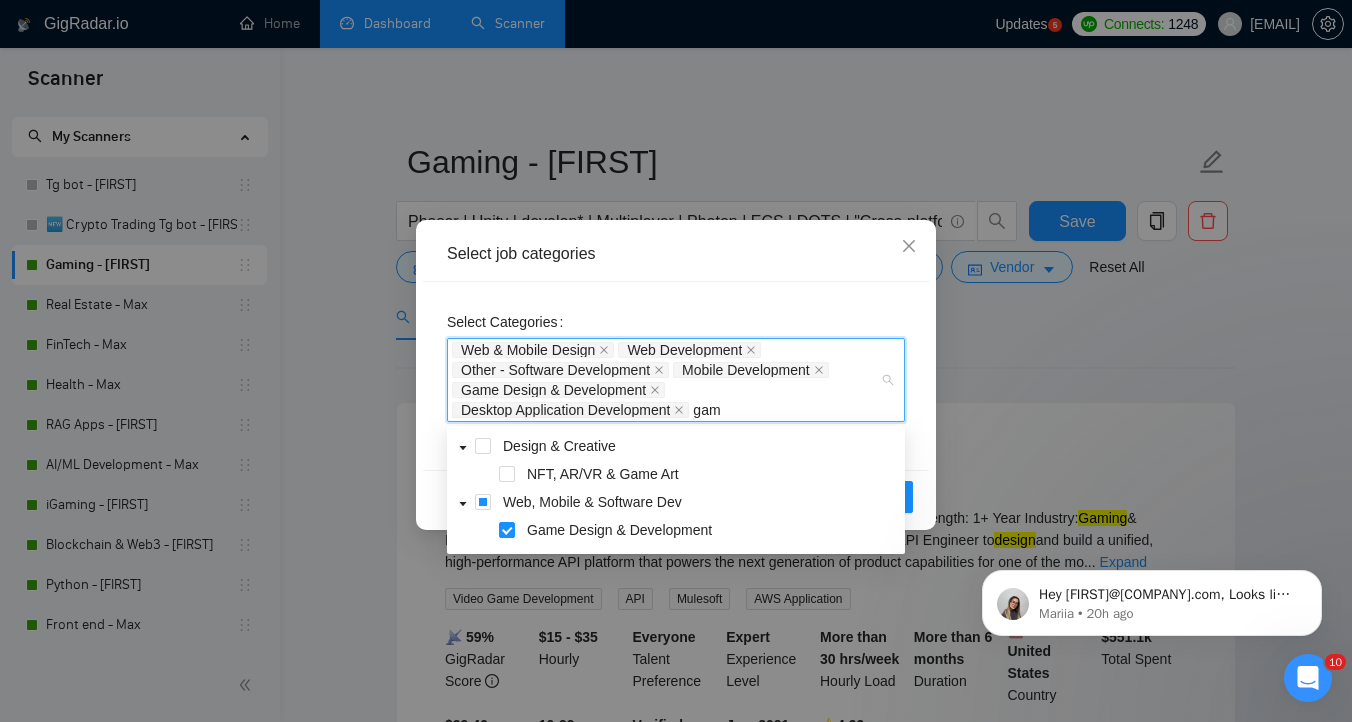 type on "game" 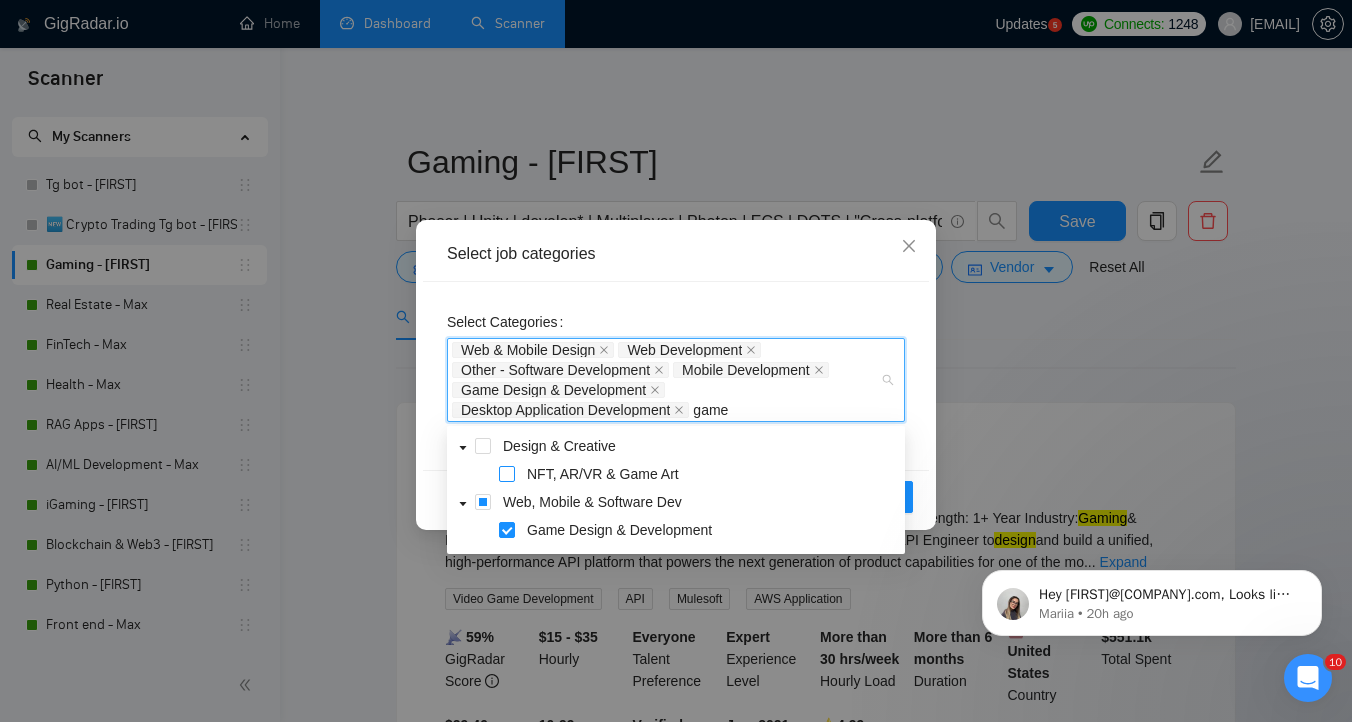 click at bounding box center [507, 474] 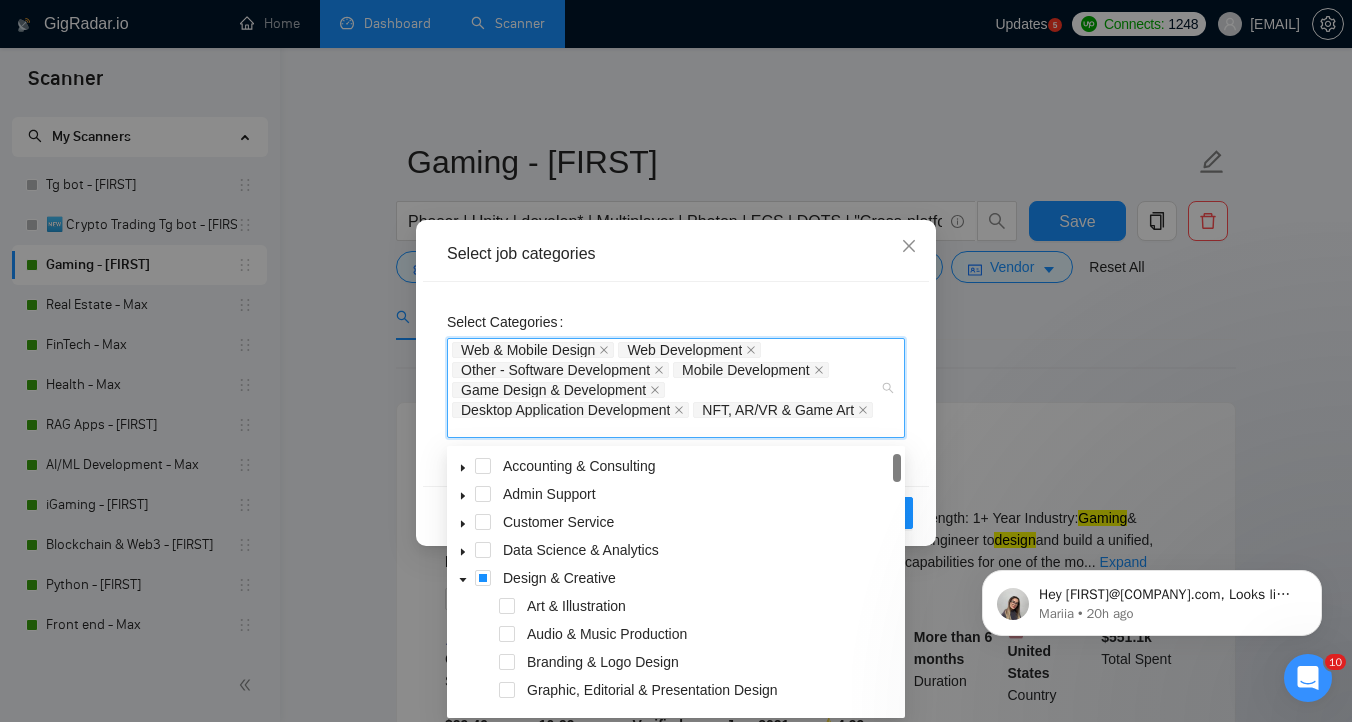 click on "Select Categories Web & Mobile Design Web Development Other - Software Development Mobile Development Game Design & Development Desktop Application Development NFT, AR/VR & Game Art" at bounding box center (676, 384) 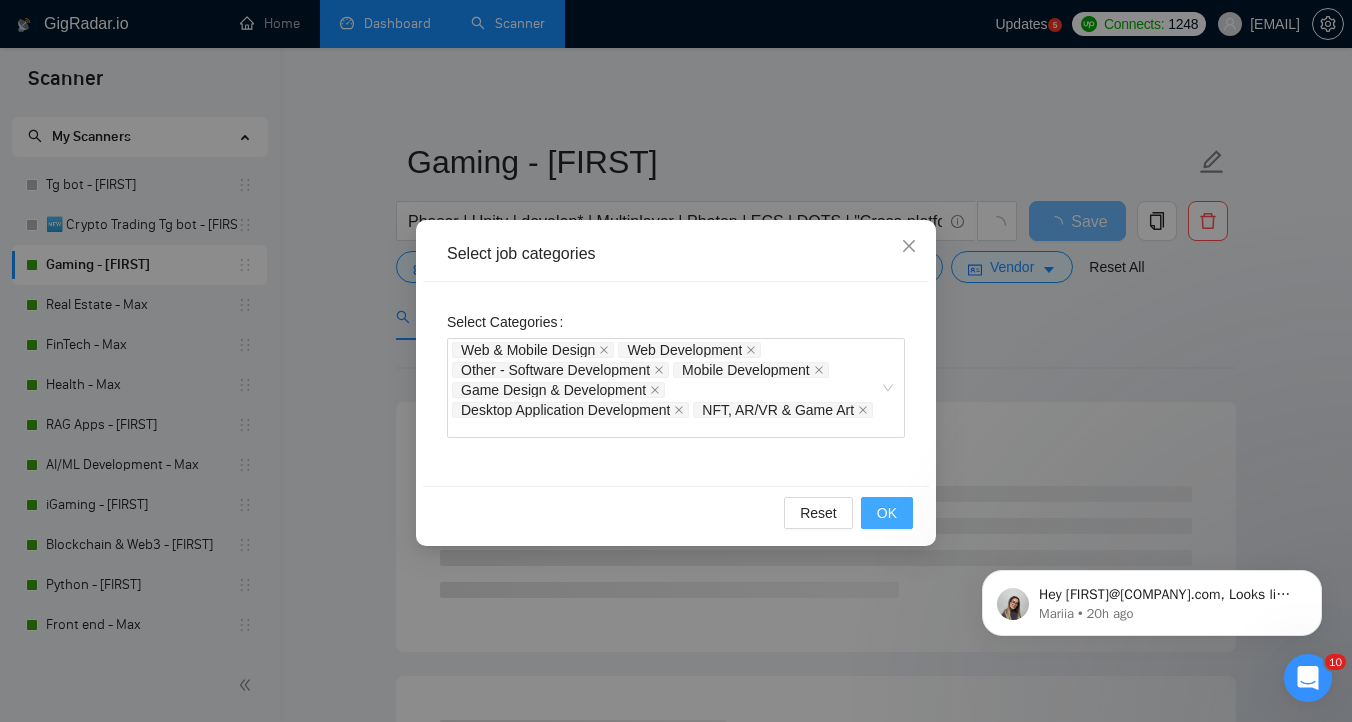 click on "OK" at bounding box center [887, 513] 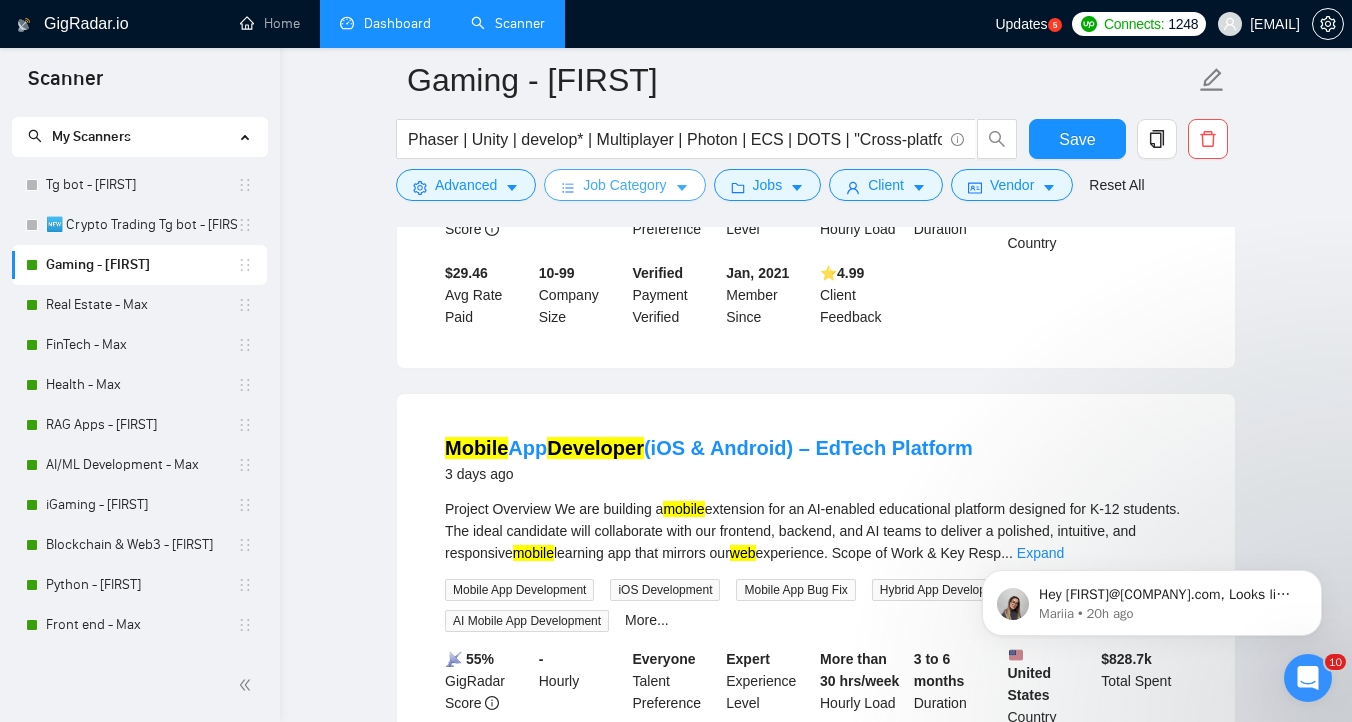 scroll, scrollTop: 0, scrollLeft: 0, axis: both 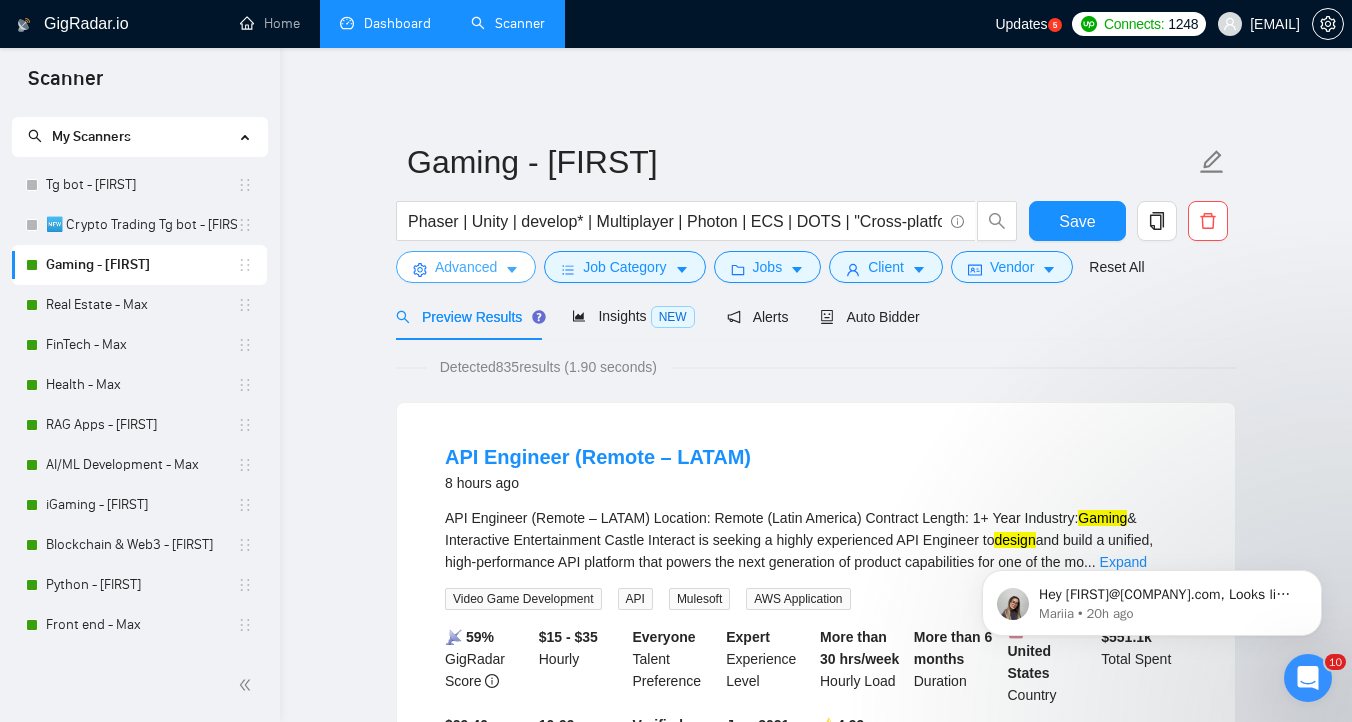 click 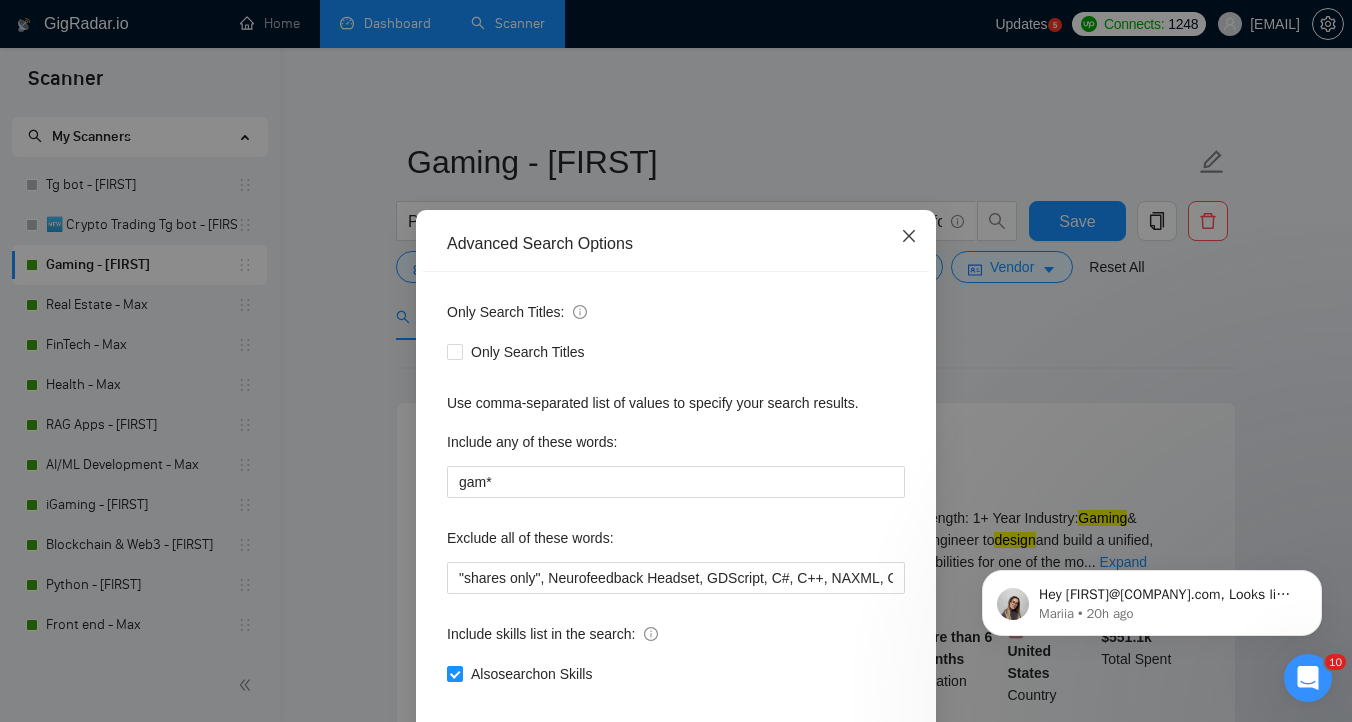 click at bounding box center (909, 237) 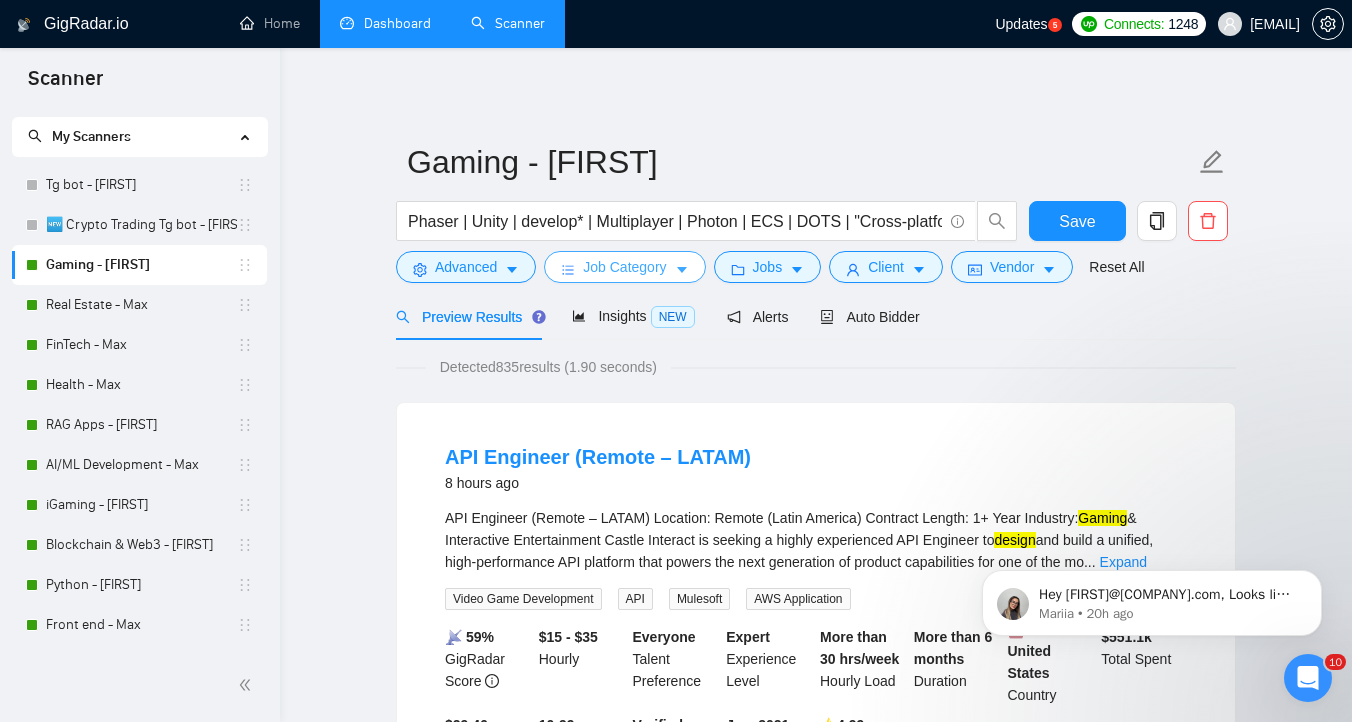 click on "Job Category" at bounding box center (624, 267) 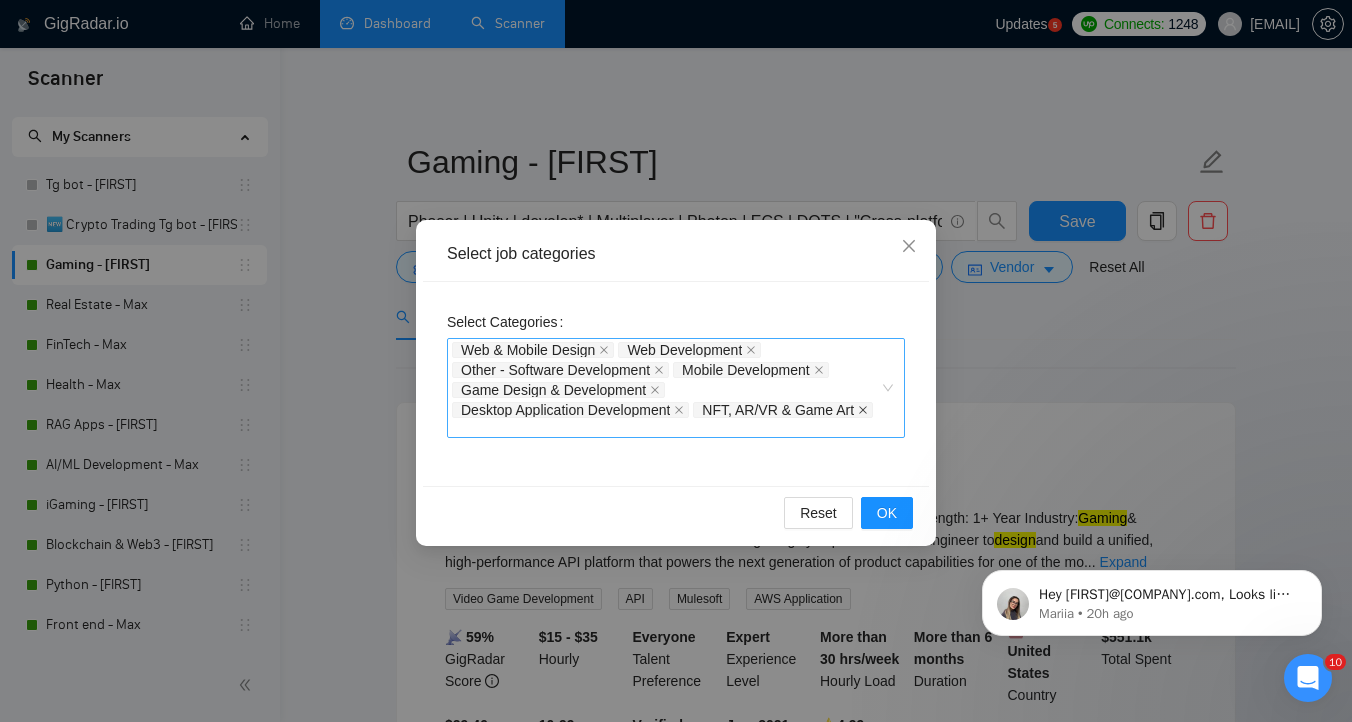 click 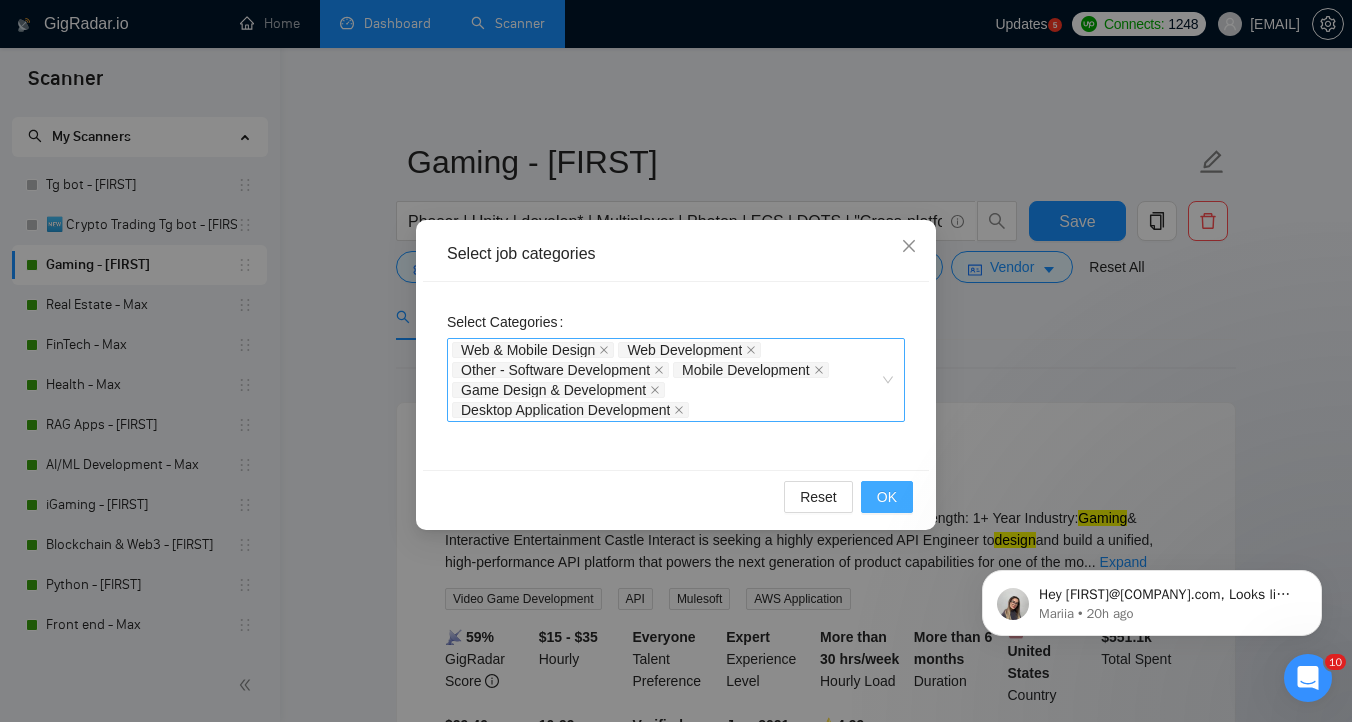 click on "OK" at bounding box center [887, 497] 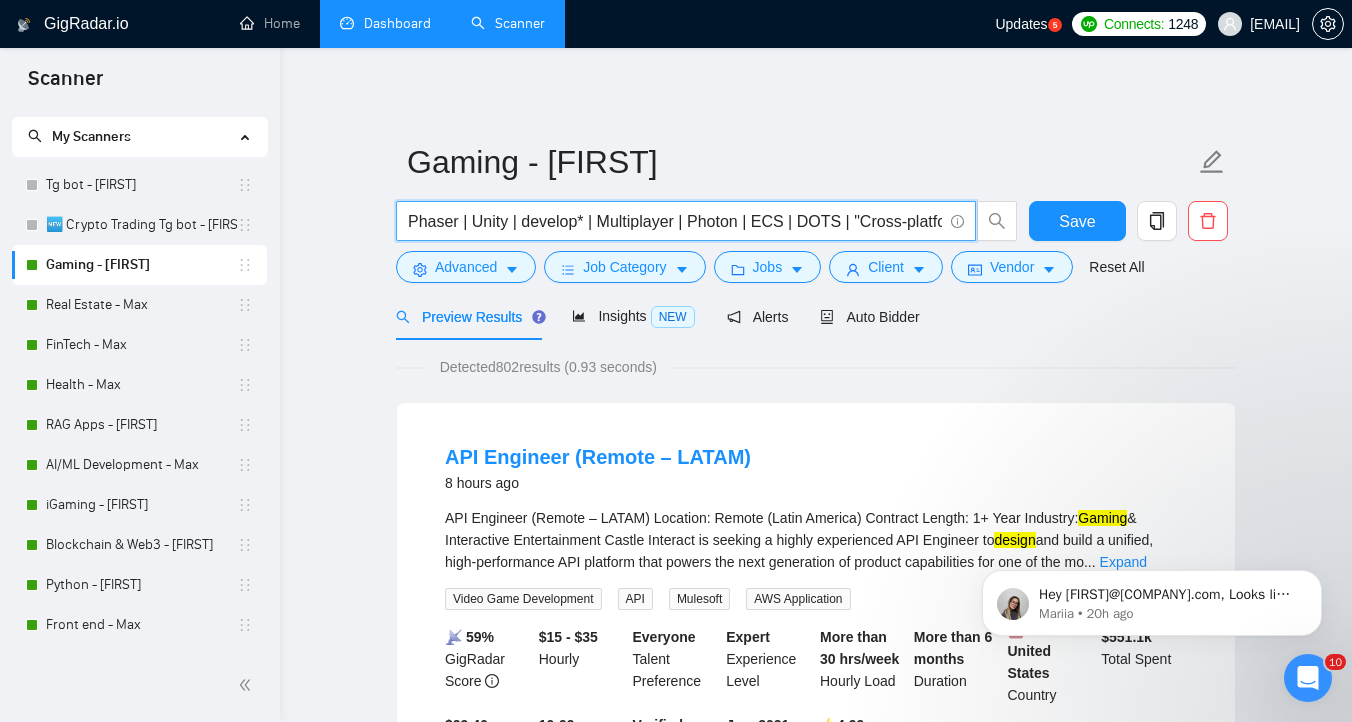 click on "Phaser | Unity | develop* | Multiplayer | Photon | ECS | DOTS | "Cross-platform" | Indie | "Hyper-casual" | "Phaser.js" | Browser | web | "Three.js" | Mobile | Android | iOS | PC | Desktop | Social | "Casual Mobile" | Instant | Lightweight | "User Engagement" | Pixi.js | Three.js | Design | Prototype | Testing |  HTML5" at bounding box center (675, 221) 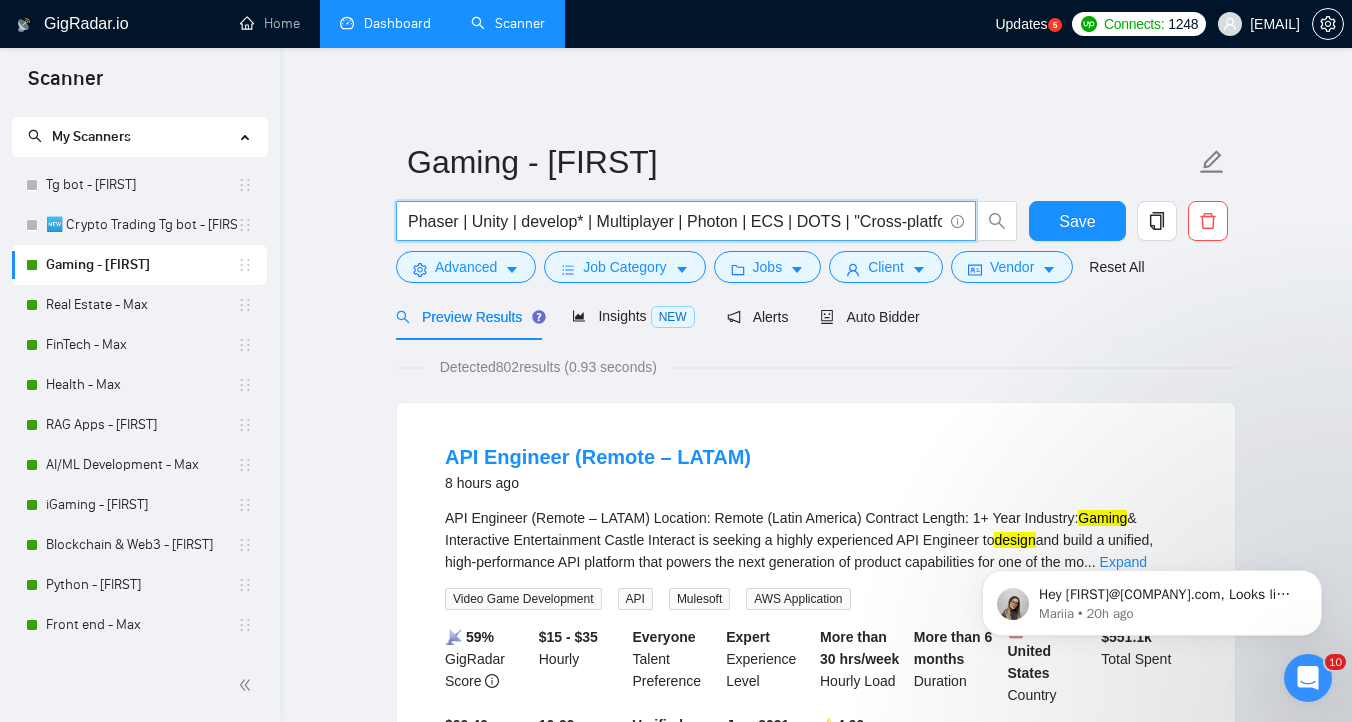 click on "Phaser | Unity | develop* | Multiplayer | Photon | ECS | DOTS | "Cross-platform" | Indie | "Hyper-casual" | "Phaser.js" | Browser | web | "Three.js" | Mobile | Android | iOS | PC | Desktop | Social | "Casual Mobile" | Instant | Lightweight | "User Engagement" | Pixi.js | Three.js | Design | Prototype | Testing |  HTML5" at bounding box center (675, 221) 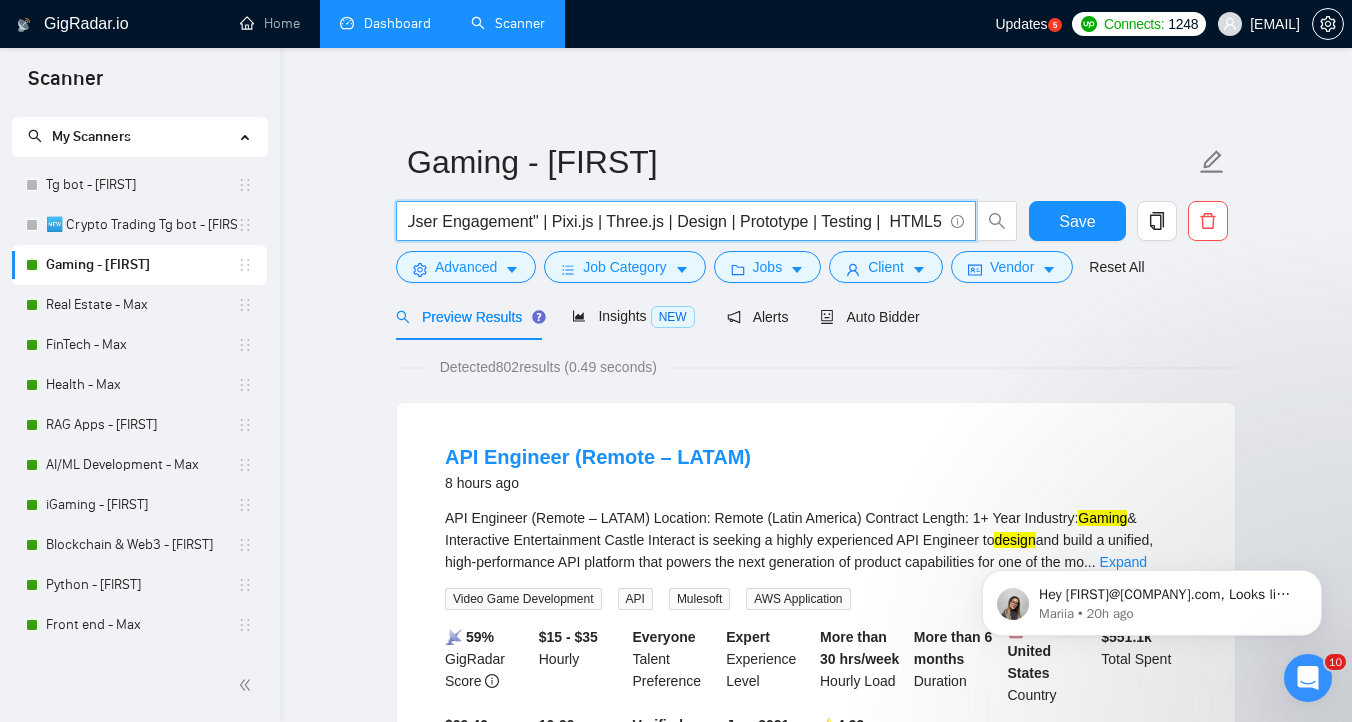 scroll, scrollTop: 0, scrollLeft: 1609, axis: horizontal 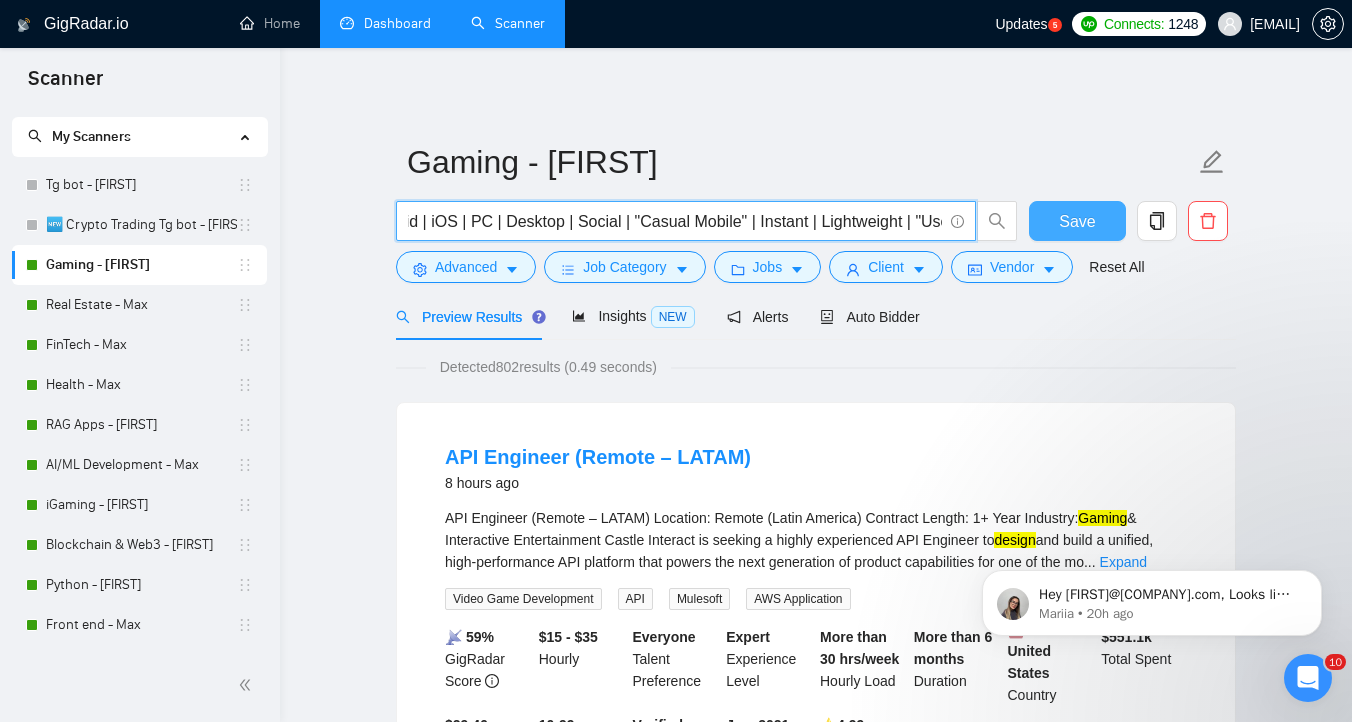 type on "Phaser | Unity | develop* | Multiplayer | ECS | DOTS | "Cross-platform" | Indie | "Hyper-casual" | "Phaser.js" | Browser | web | "Three.js" | Mobile | Android | iOS | PC | Desktop | Social | "Casual Mobile" | Instant | Lightweight | "User Engagement" | Pixi.js | Three.js | Design | Prototype | Testing |  HTML5" 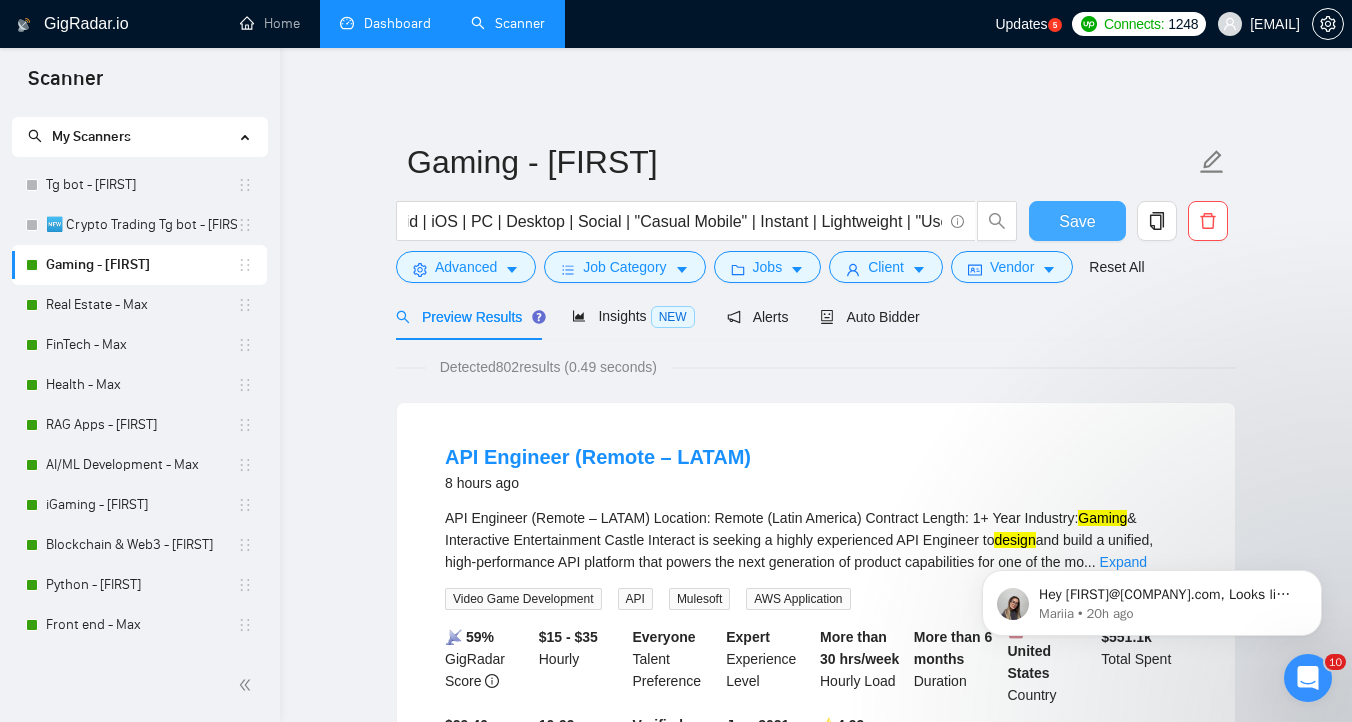 scroll, scrollTop: 0, scrollLeft: 0, axis: both 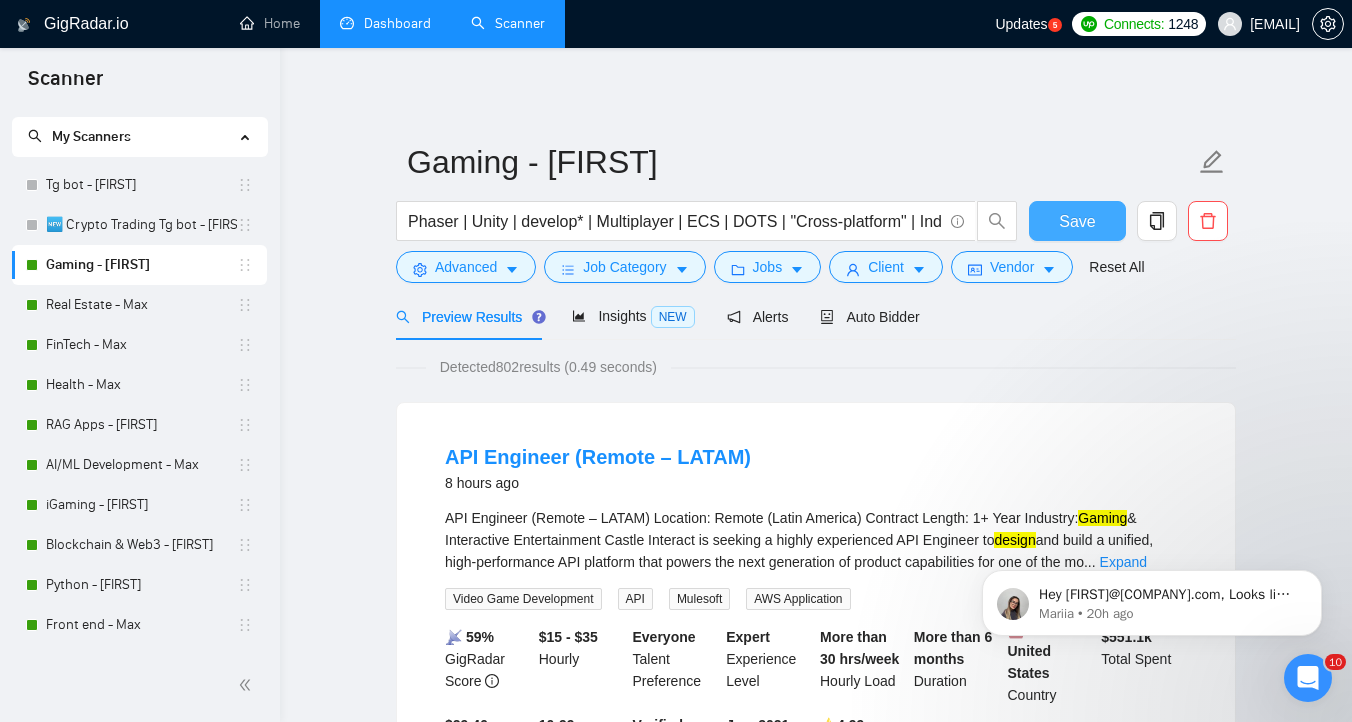 click on "Save" at bounding box center [1077, 221] 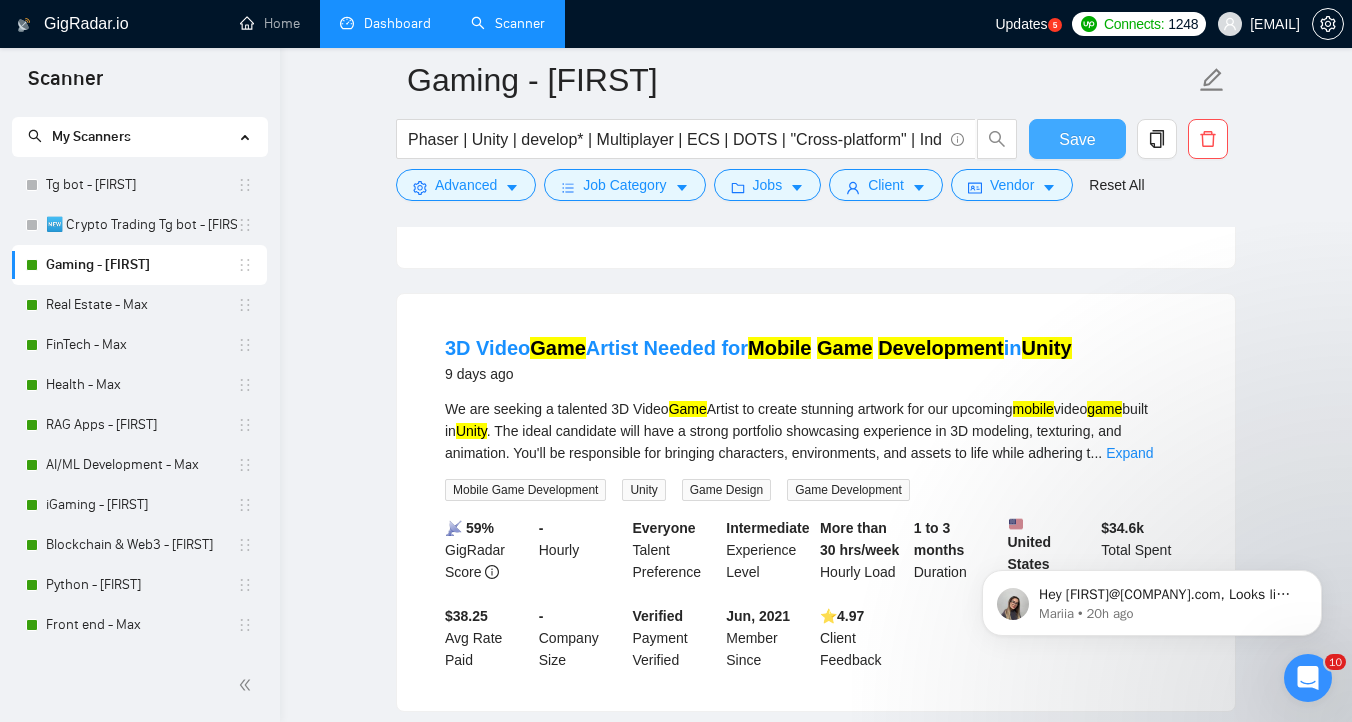 scroll, scrollTop: 3260, scrollLeft: 0, axis: vertical 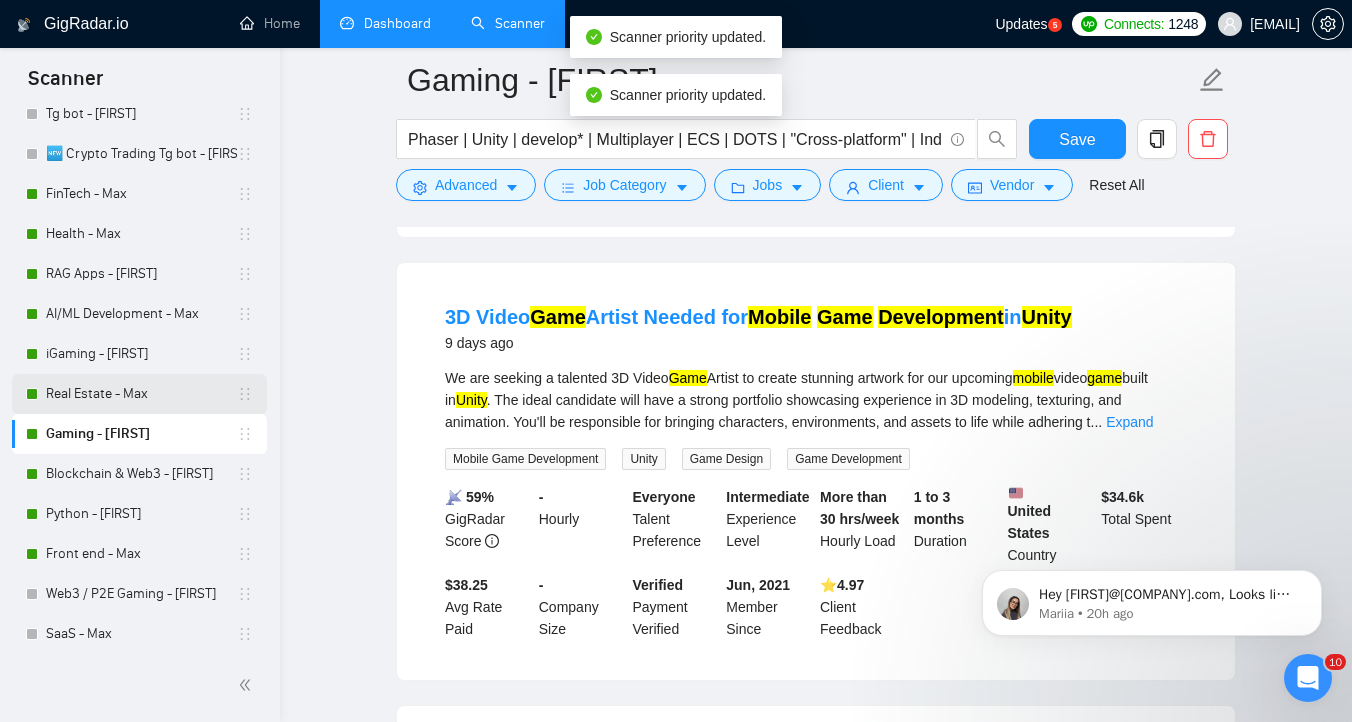 drag, startPoint x: 248, startPoint y: 343, endPoint x: 239, endPoint y: 378, distance: 36.138622 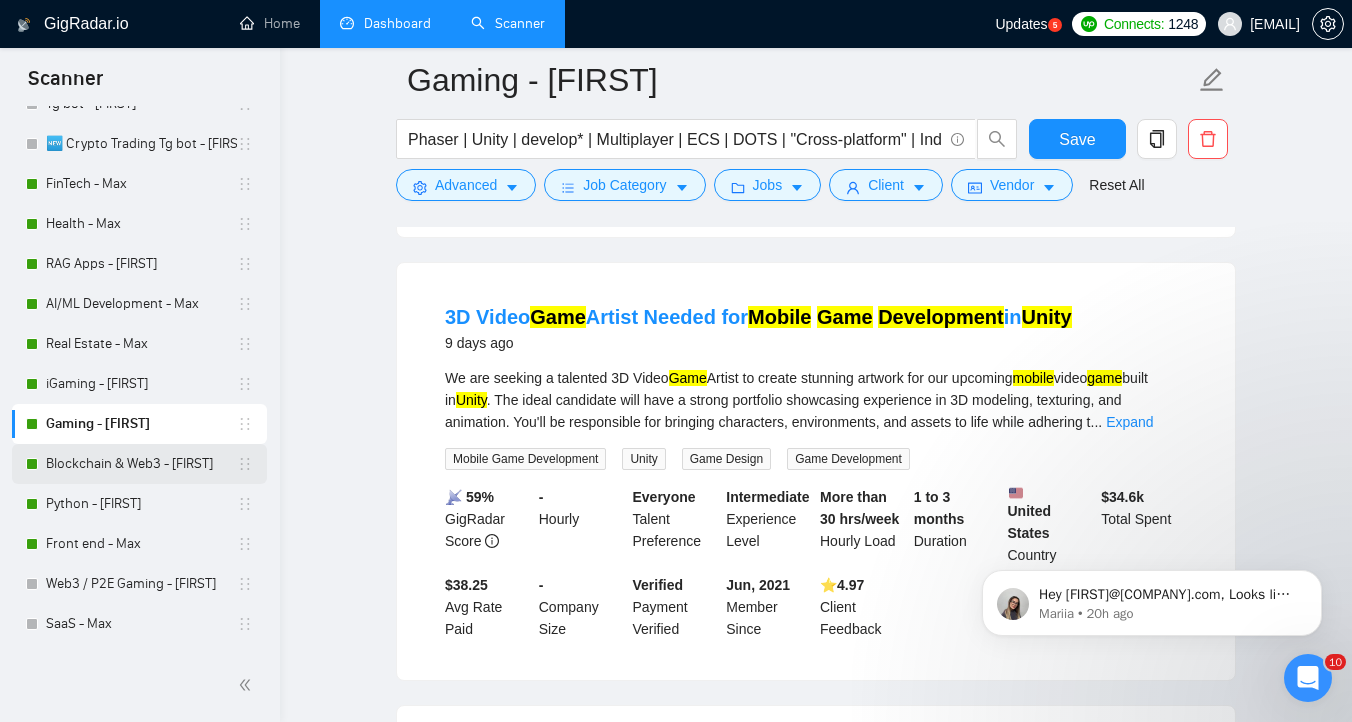 scroll, scrollTop: 113, scrollLeft: 0, axis: vertical 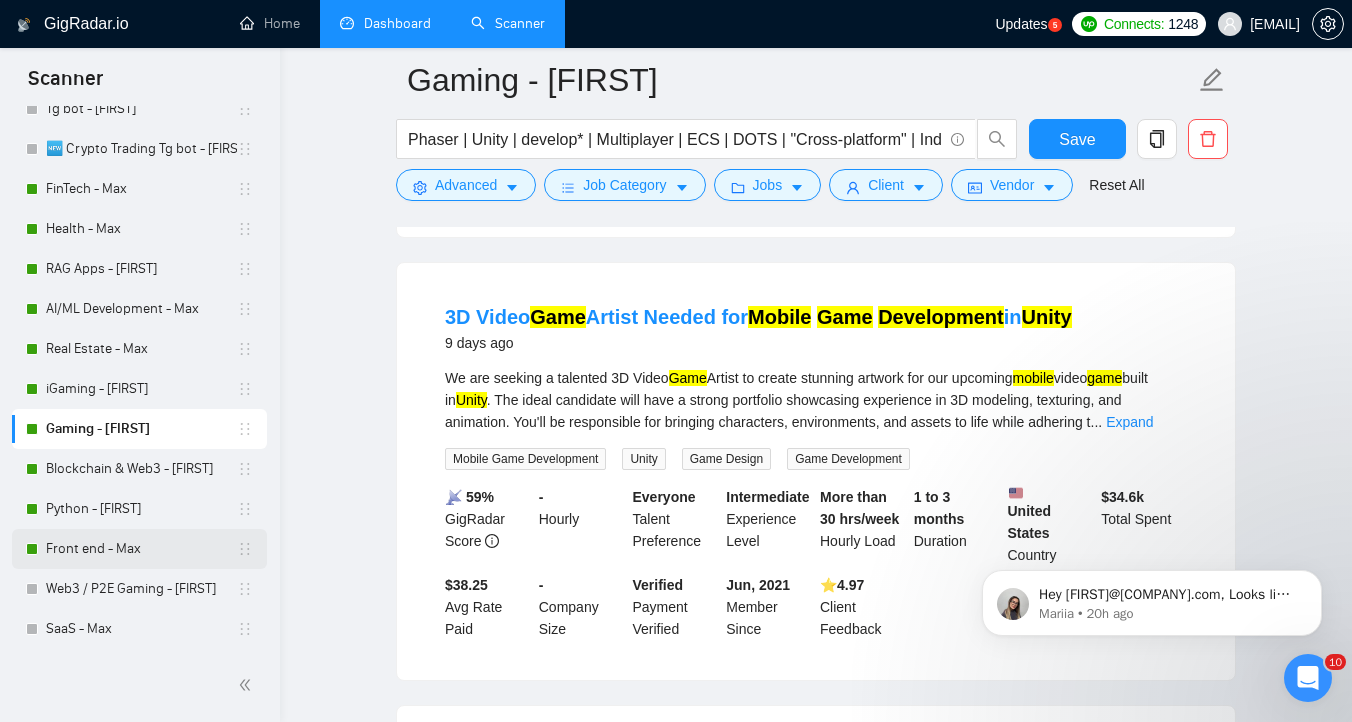 click on "Scanner New Scanner My Scanners Tg bot - [FIRST] 🆕 Crypto Trading Tg bot - [FIRST] FinTech - [FIRST] Health - [FIRST] RAG Apps - [FIRST] AI/ML Development - [FIRST] Real Estate - [FIRST] iGaming - [FIRST] Gaming - [FIRST] Blockchain & Web3 - [FIRST] Python - [FIRST] Front end - [FIRST] Web3 / P2E Gaming - [FIRST] SaaS - [FIRST] Mobile - [FIRST] 💤 Front end - [FIRST] old Design - [FIRST] FS - Retail - [FIRST] 💤 No-Code - [FIRST] 💤 Full-Stack - [FIRST] 💤 WP - Landing - [FIRST] 💤 WP - [FIRST] 💤 E-commerce | WP - [FIRST] FS - Retail - [FIRST] FS - Management - [FIRST] v1 Front-end + w3 - [FIRST] ⚠️ FS - MVP - [FIRST] 🆕 Logistics and Supply Chain 🆕 Tourism GigRadar.io Home Dashboard Scanner Updates
5
Connects: 1248 [EMAIL] Gaming - [FIRST] Save Advanced   Job Category   Jobs   Client   Vendor   Reset All Preview Results Insights NEW Alerts Auto Bidder Detected   802  results   (0.49 seconds) API Engineer (Remote – LATAM) 8 hours ago Gaming design ... Expand API Mulesoft" at bounding box center [676, -2899] 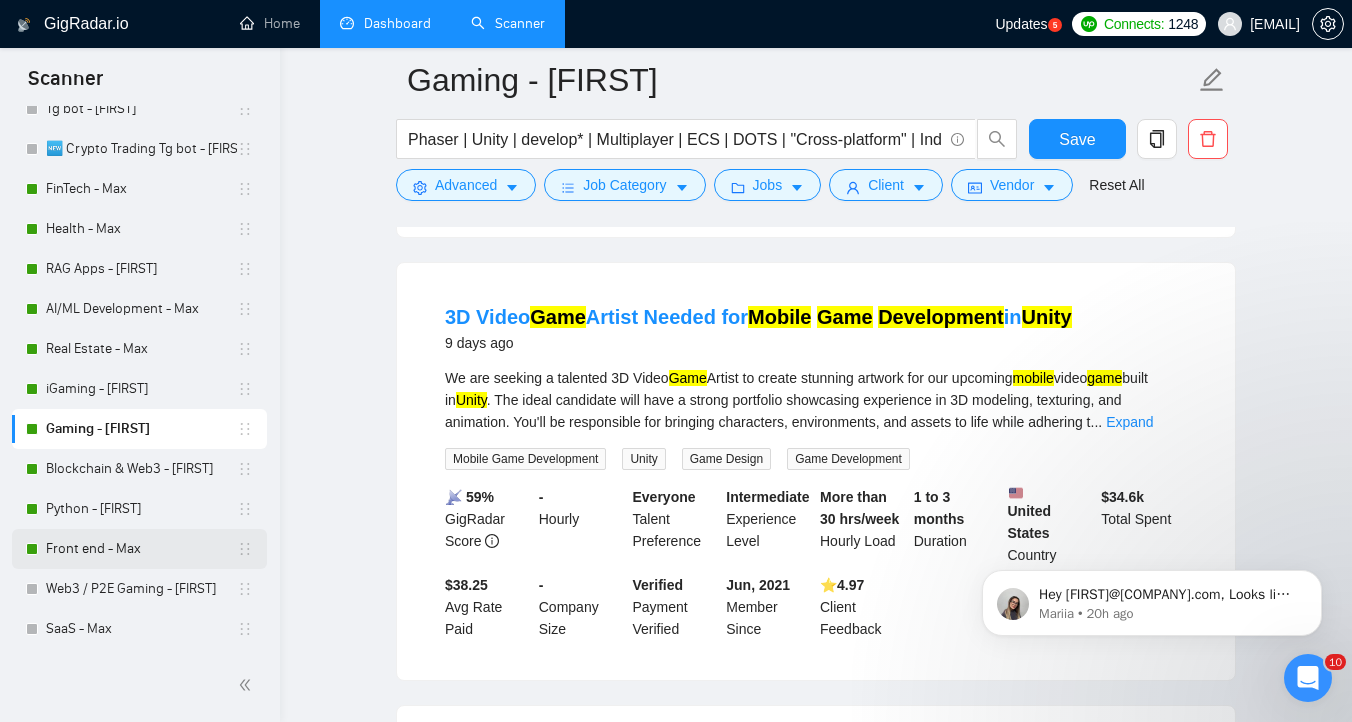 click on "Front end - Max" at bounding box center [141, 549] 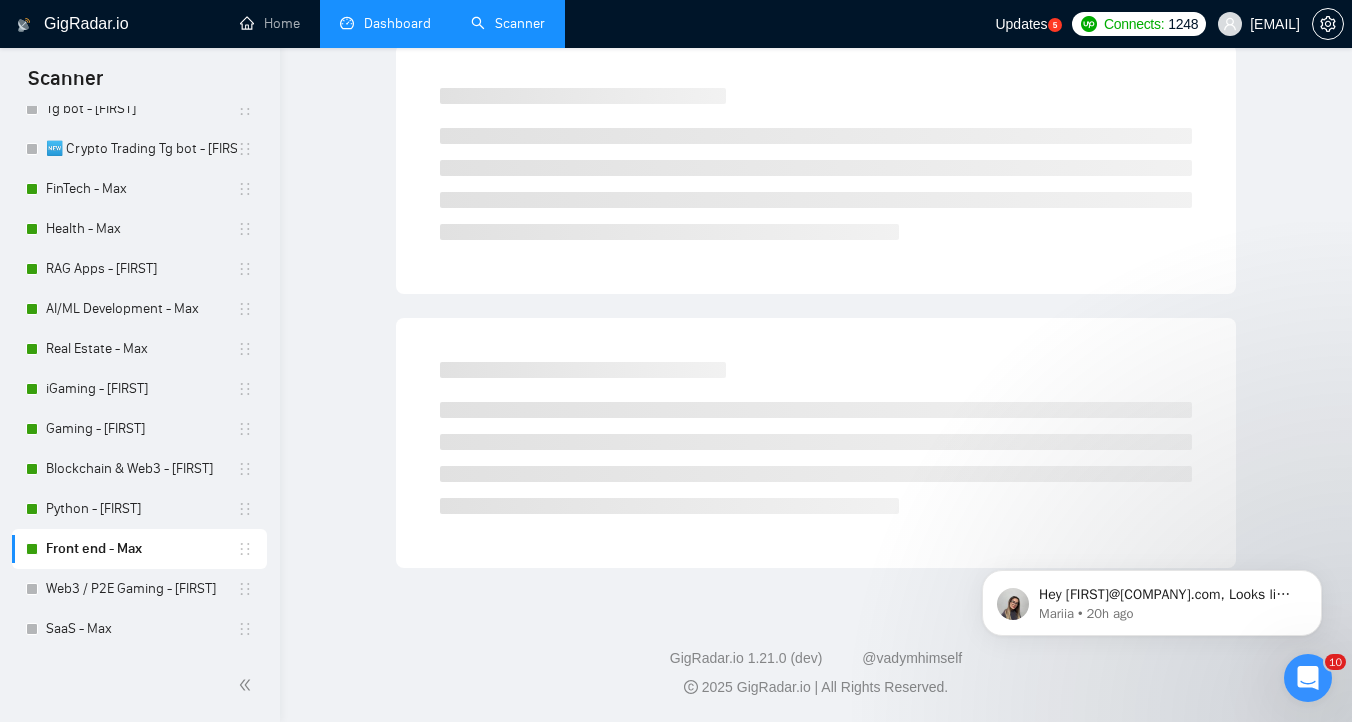 scroll, scrollTop: 8, scrollLeft: 0, axis: vertical 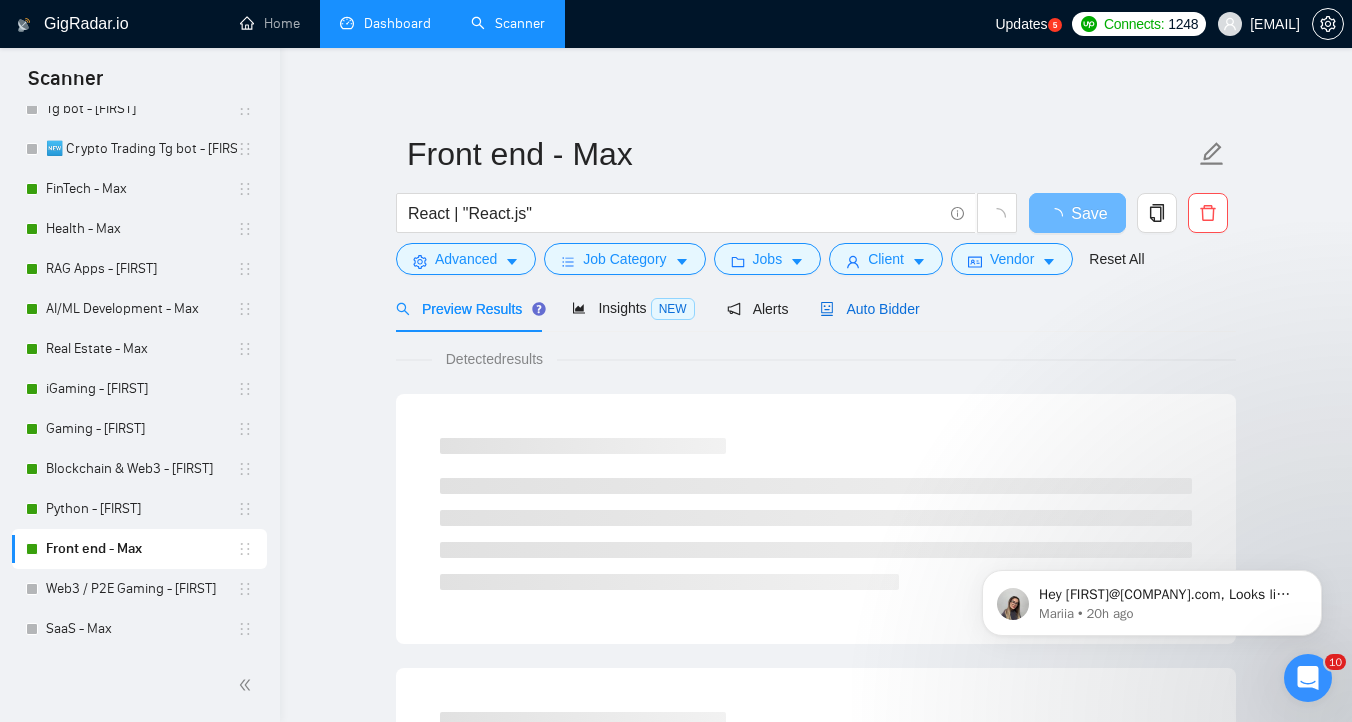 click on "Auto Bidder" at bounding box center [869, 309] 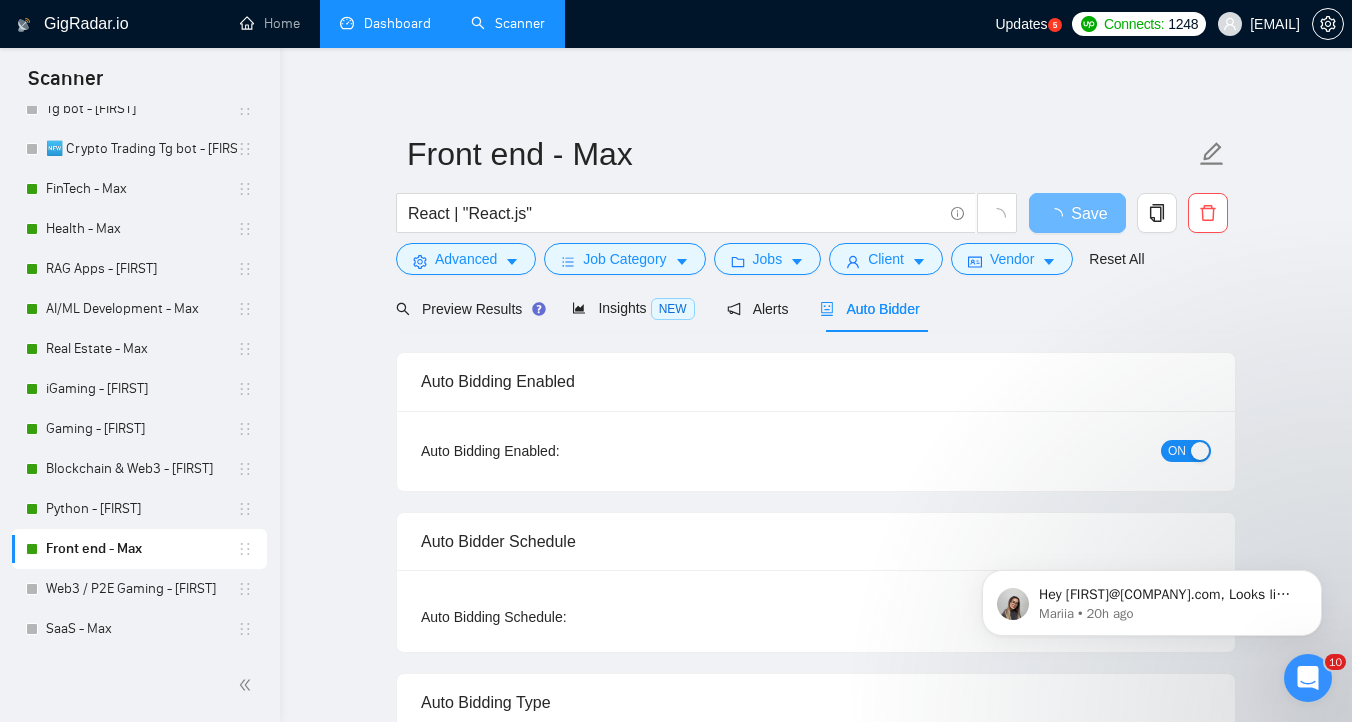 type 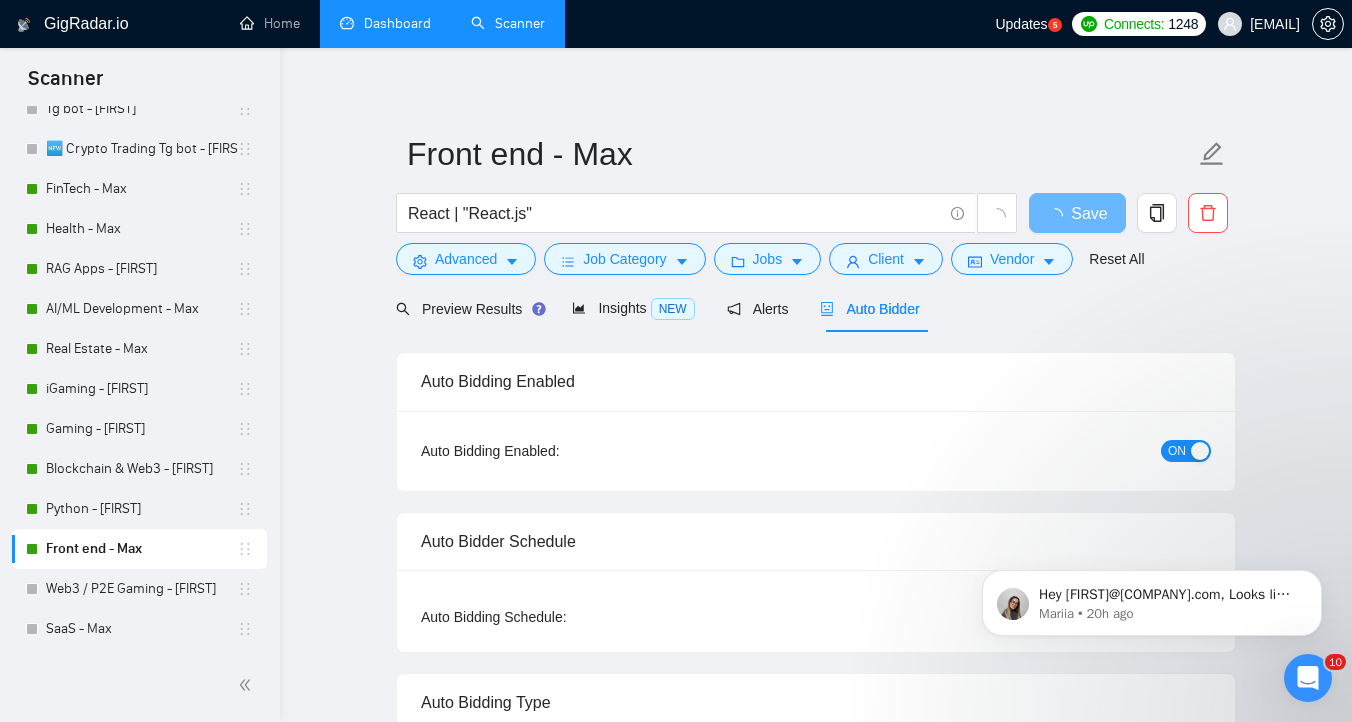 checkbox on "true" 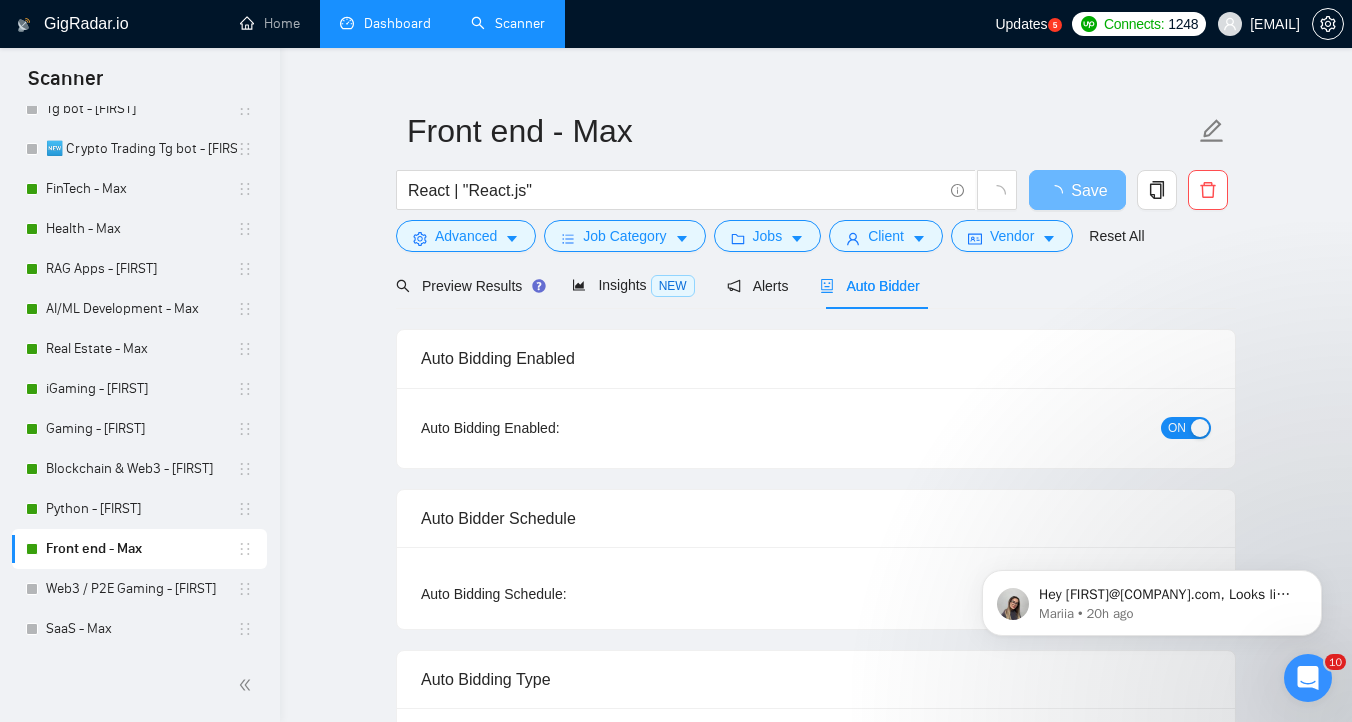 scroll, scrollTop: 41, scrollLeft: 0, axis: vertical 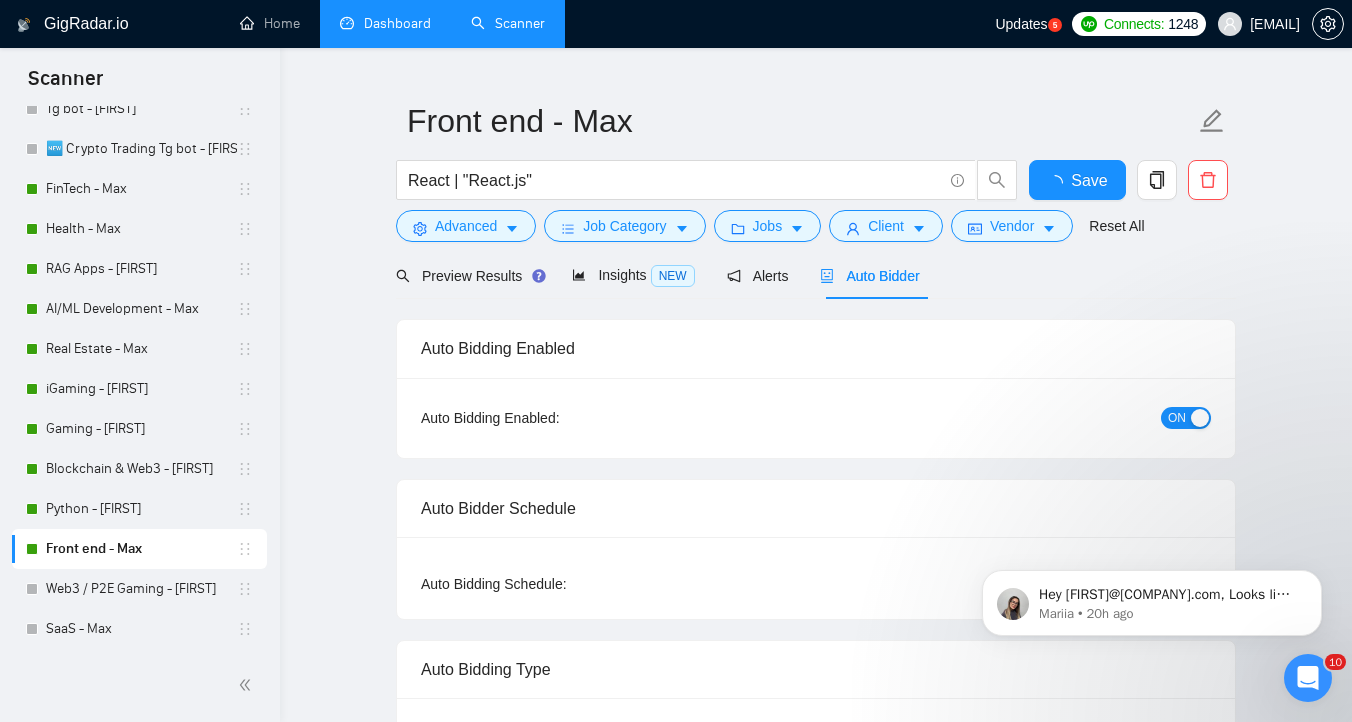 click on "ON" at bounding box center (1079, 417) 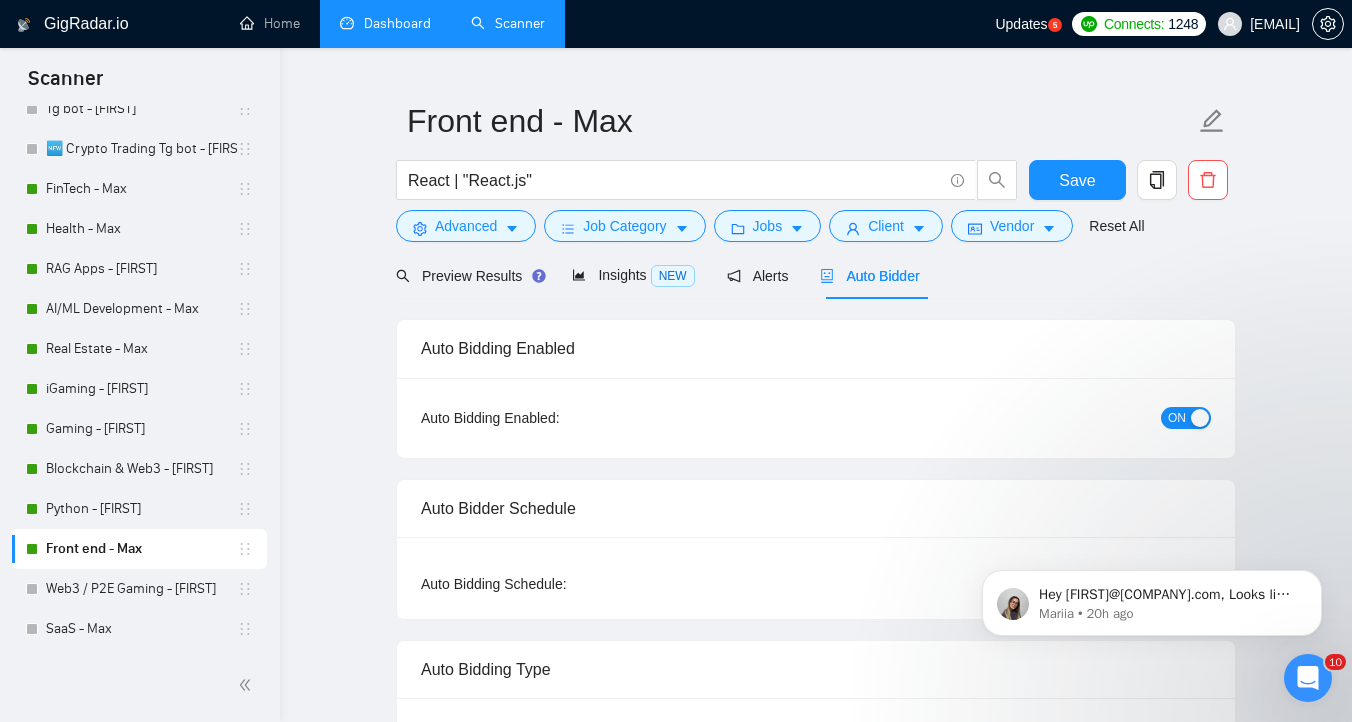 click on "ON" at bounding box center [1186, 418] 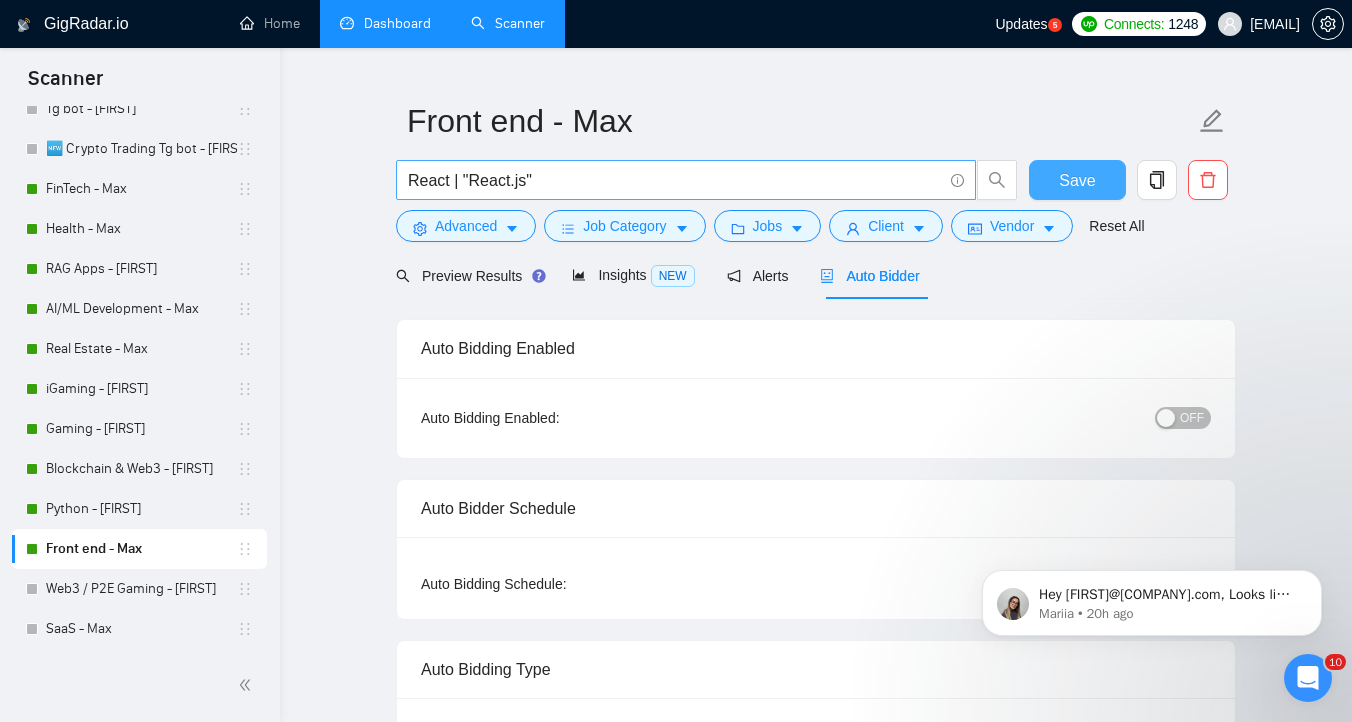drag, startPoint x: 1084, startPoint y: 189, endPoint x: 618, endPoint y: 192, distance: 466.00964 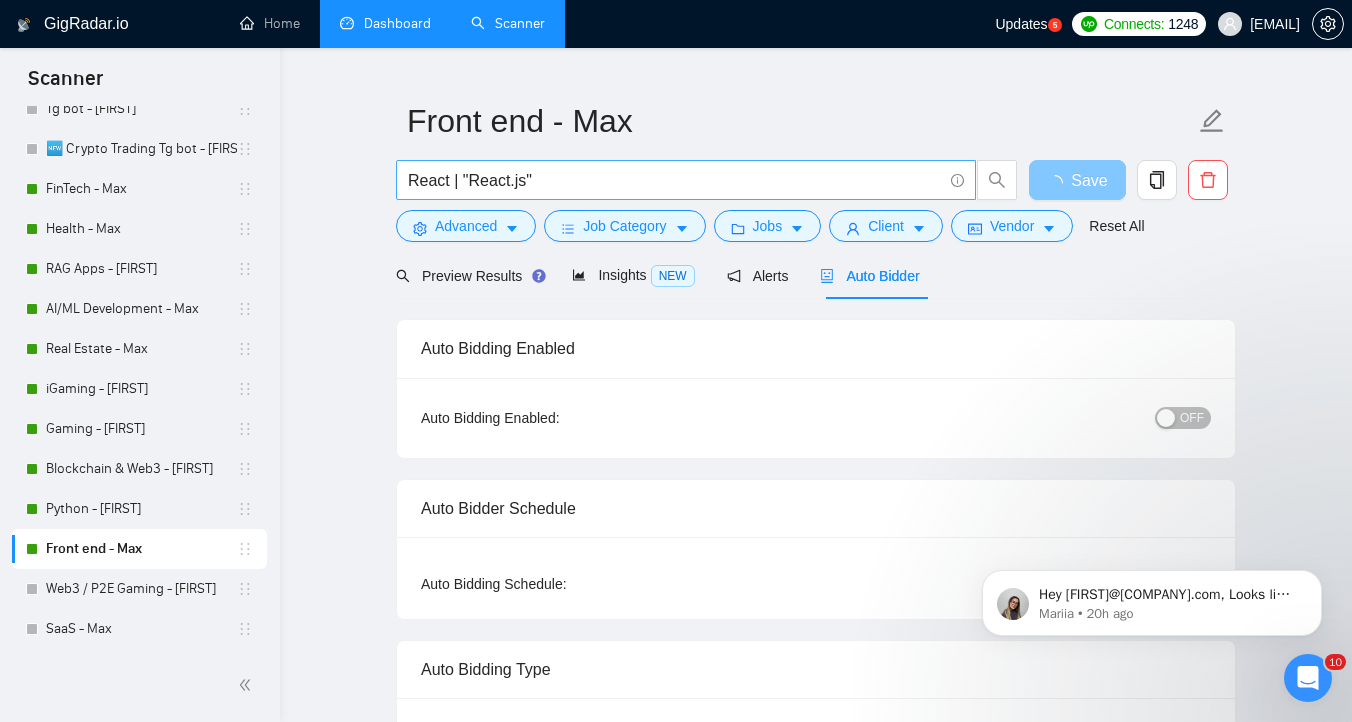 scroll, scrollTop: 0, scrollLeft: 0, axis: both 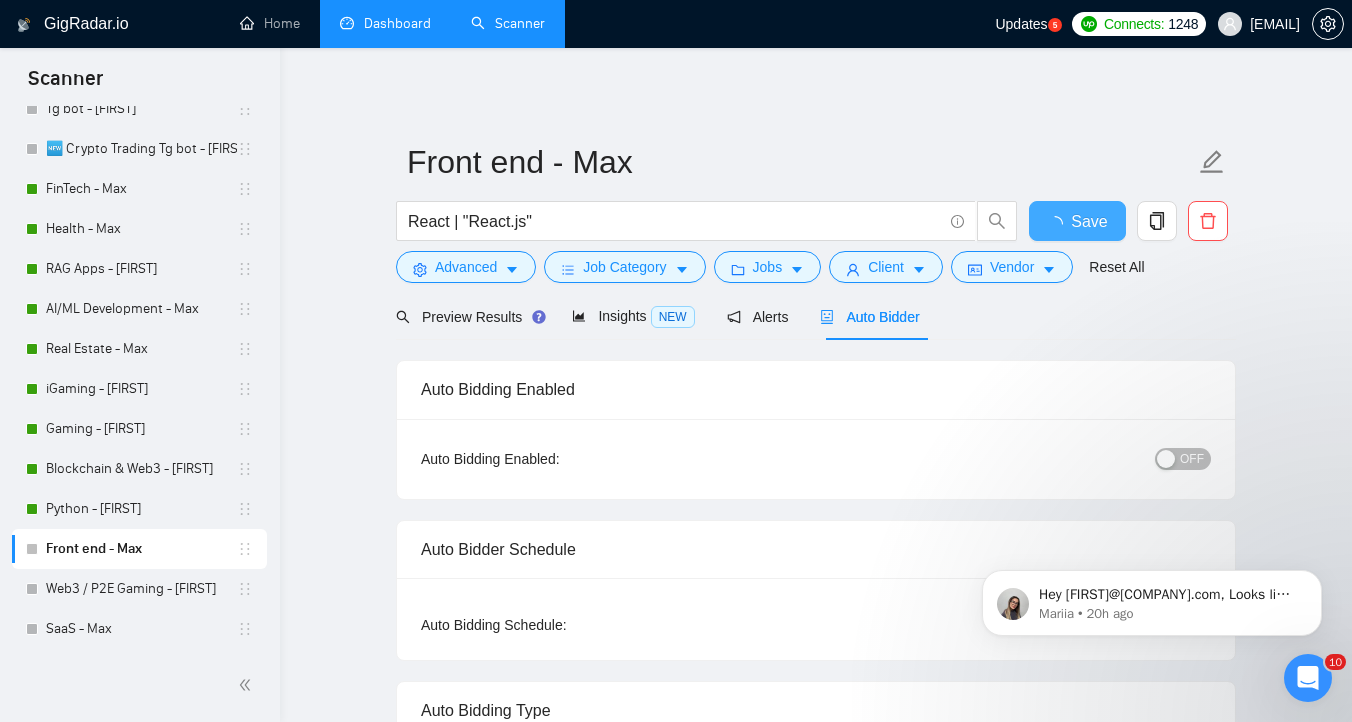 type 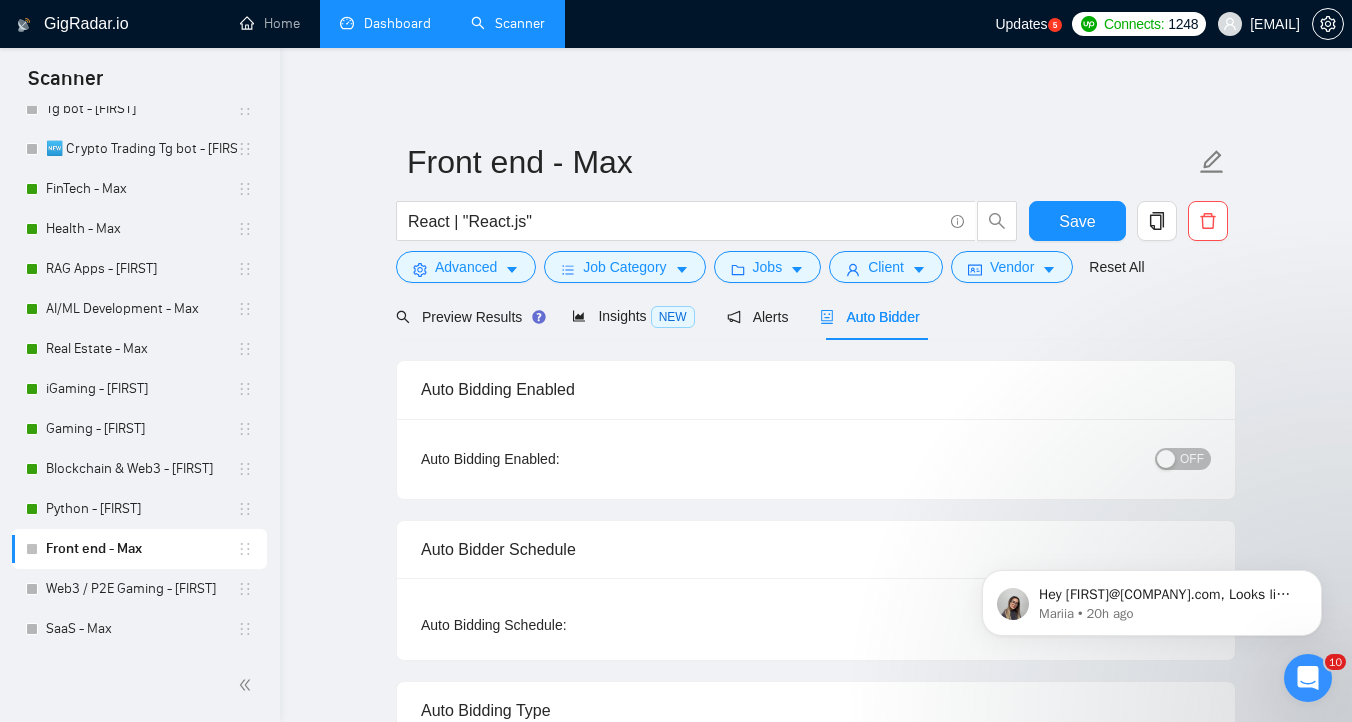 click on "Dashboard" at bounding box center [385, 23] 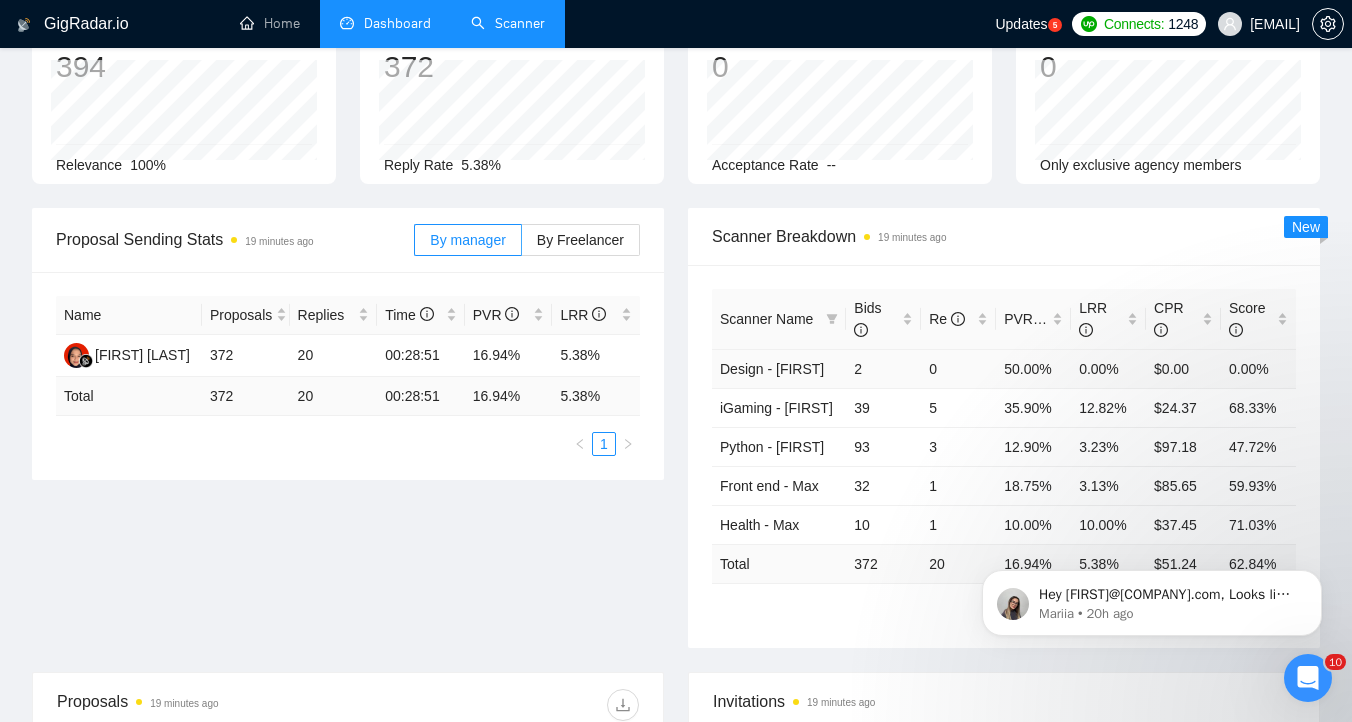 scroll, scrollTop: 168, scrollLeft: 0, axis: vertical 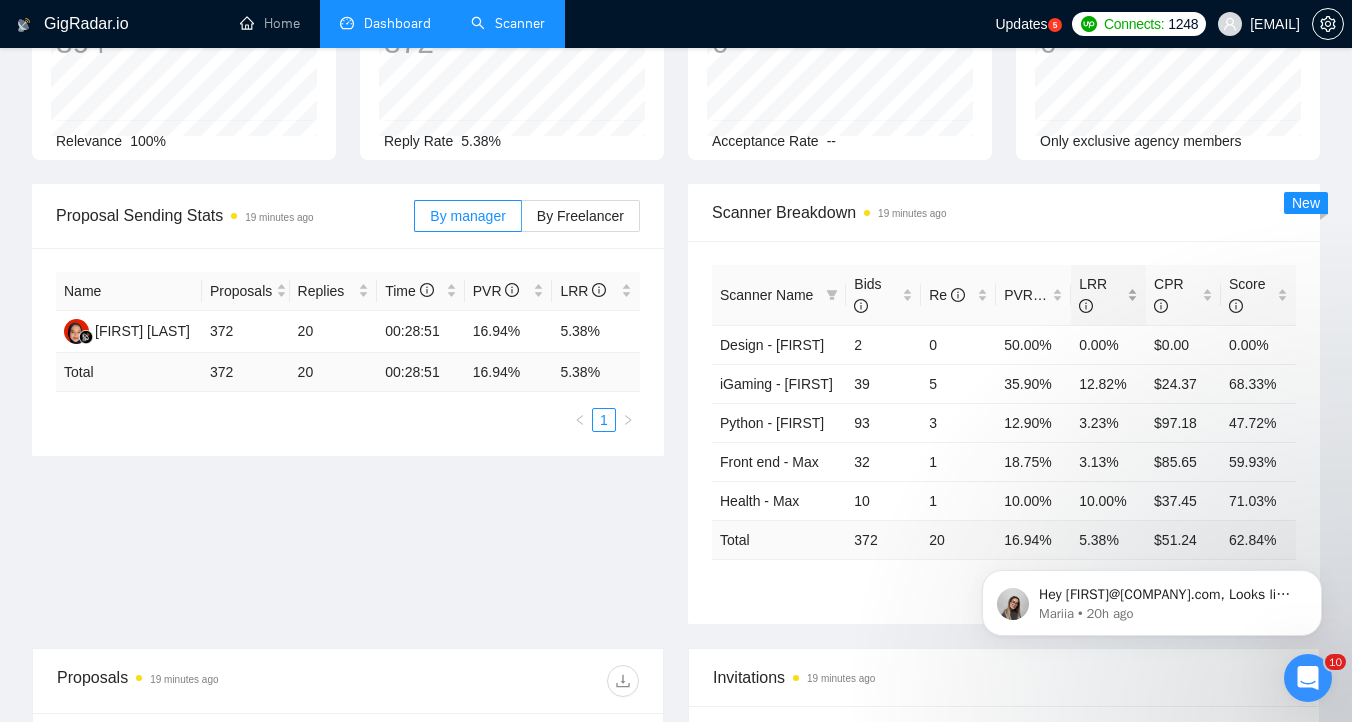 click on "LRR" at bounding box center (1108, 295) 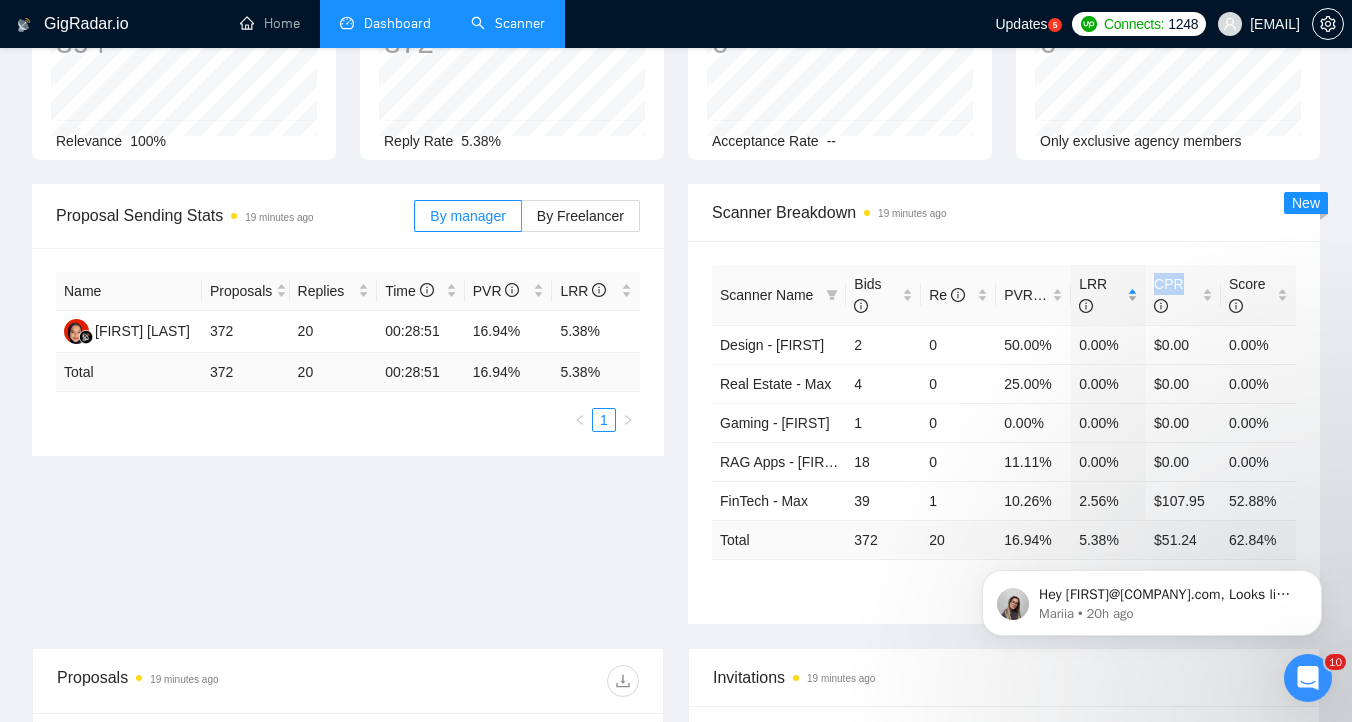 click on "LRR" at bounding box center (1108, 295) 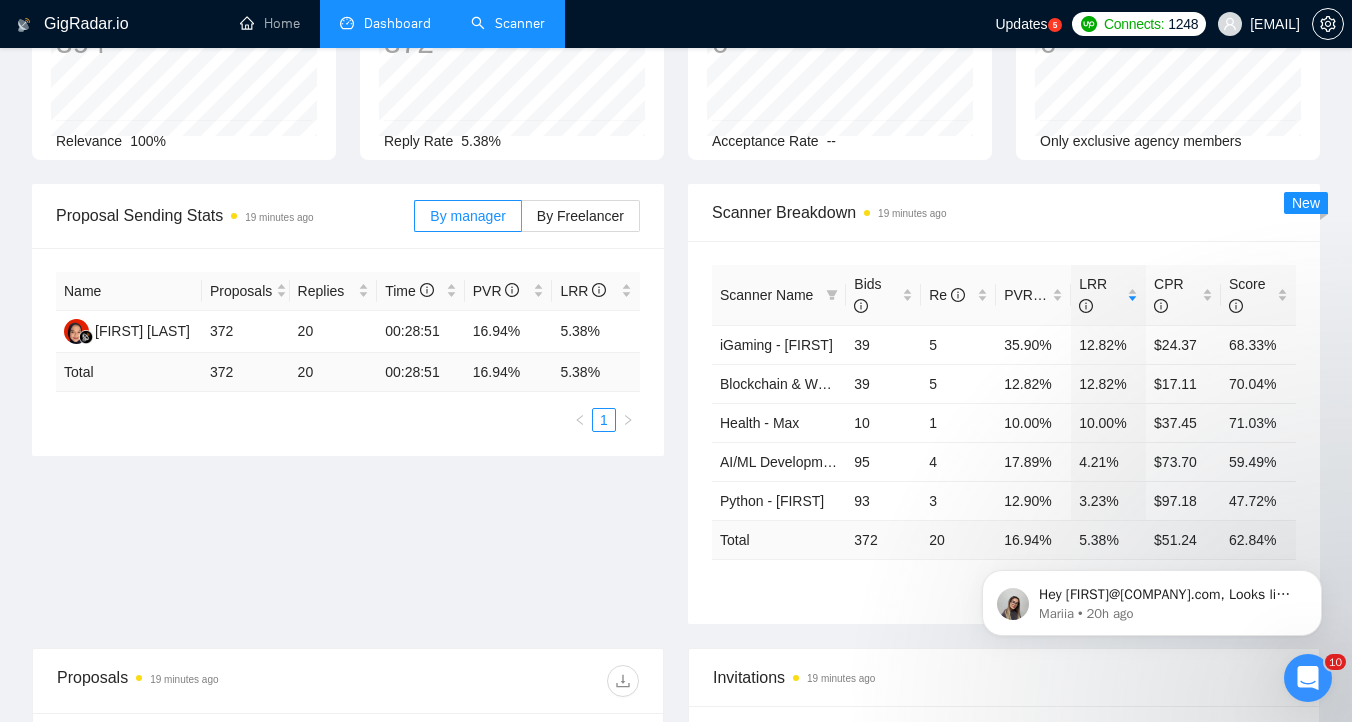 click on "Scanner Breakdown 19 minutes ago Scanner Name Bids   Re   PVR   LRR   CPR   Score   iGaming - [FIRST] 39 5 35.90% 12.82% $24.37 68.33% Blockchain & Web3 - [FIRST] 39 5 12.82% 12.82% $17.11 70.04% Health - [FIRST] 10 1 10.00% 10.00% $37.45 71.03% AI/ML Development - [FIRST] 95 4 17.89% 4.21% $73.70 59.49% Python - [FIRST] 93 3 12.90% 3.23% $97.18 47.72% Total 372 20 16.94 % 5.38 % $ 51.24 62.84 % 1 2 3 New" at bounding box center [1004, 404] 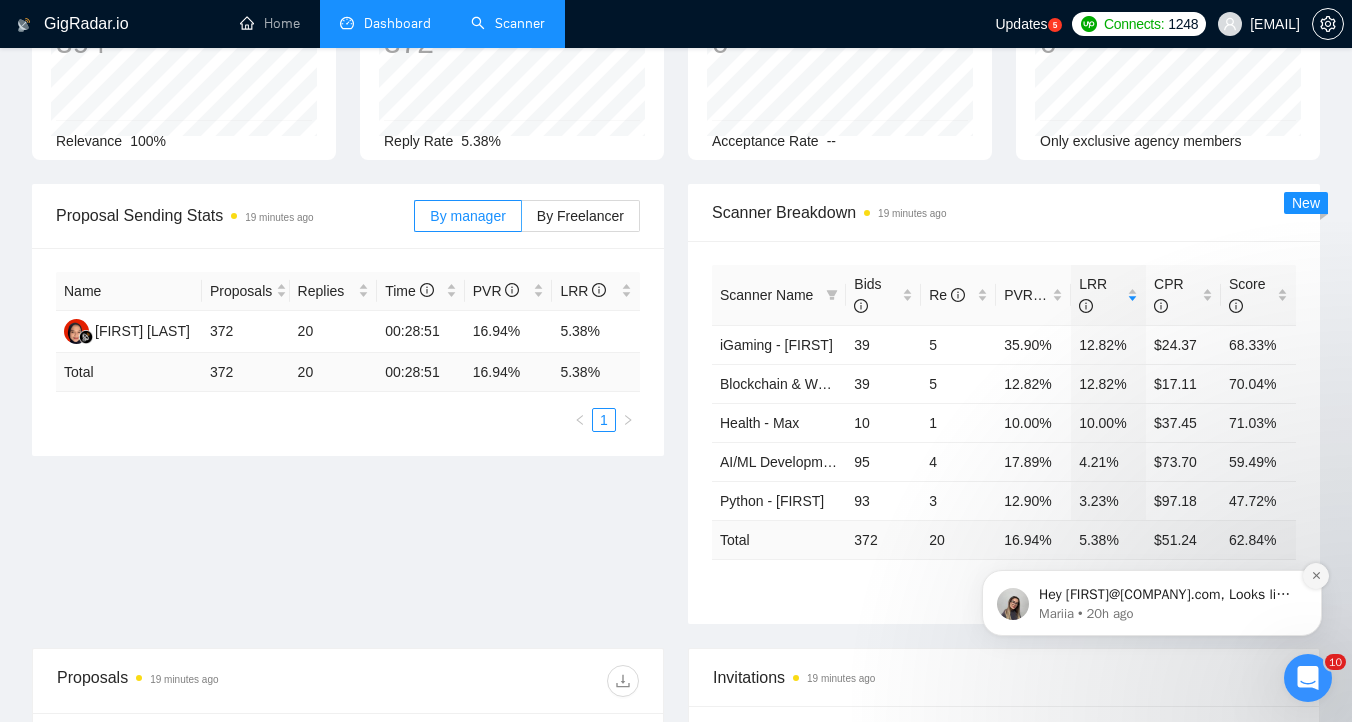 click 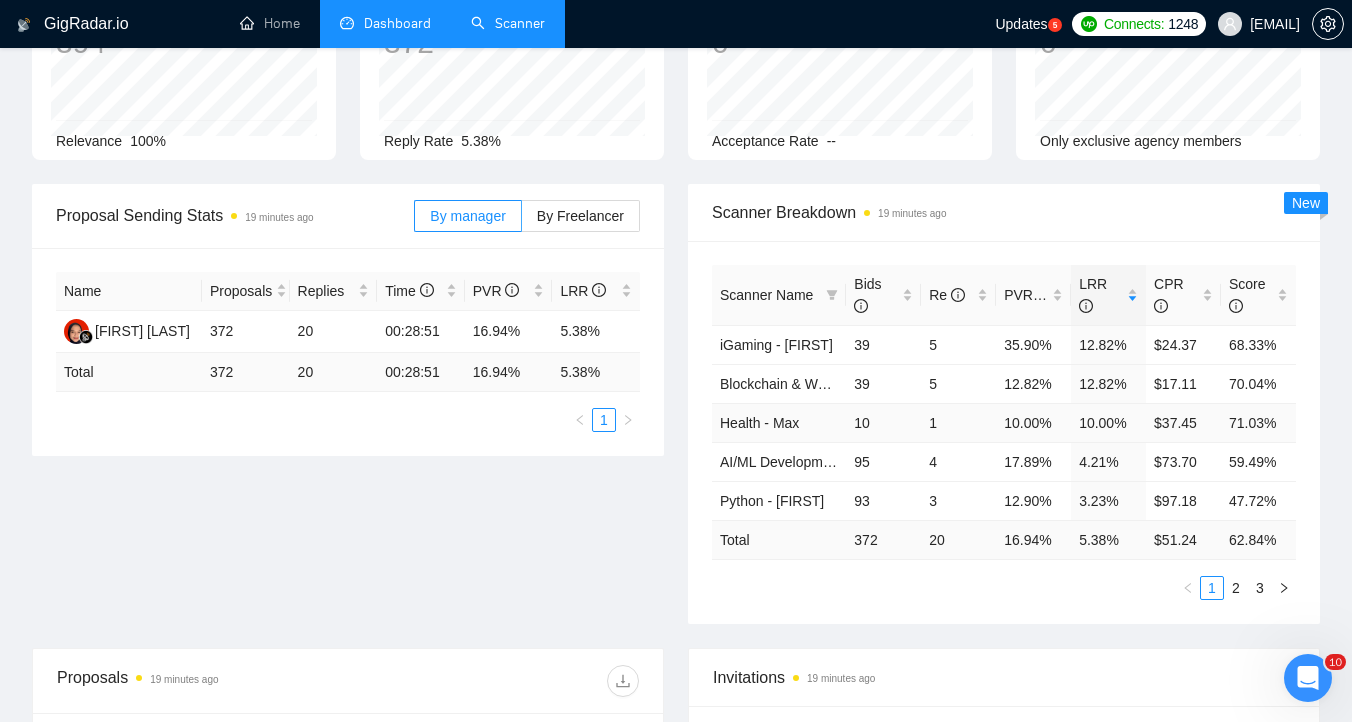 scroll, scrollTop: 0, scrollLeft: 0, axis: both 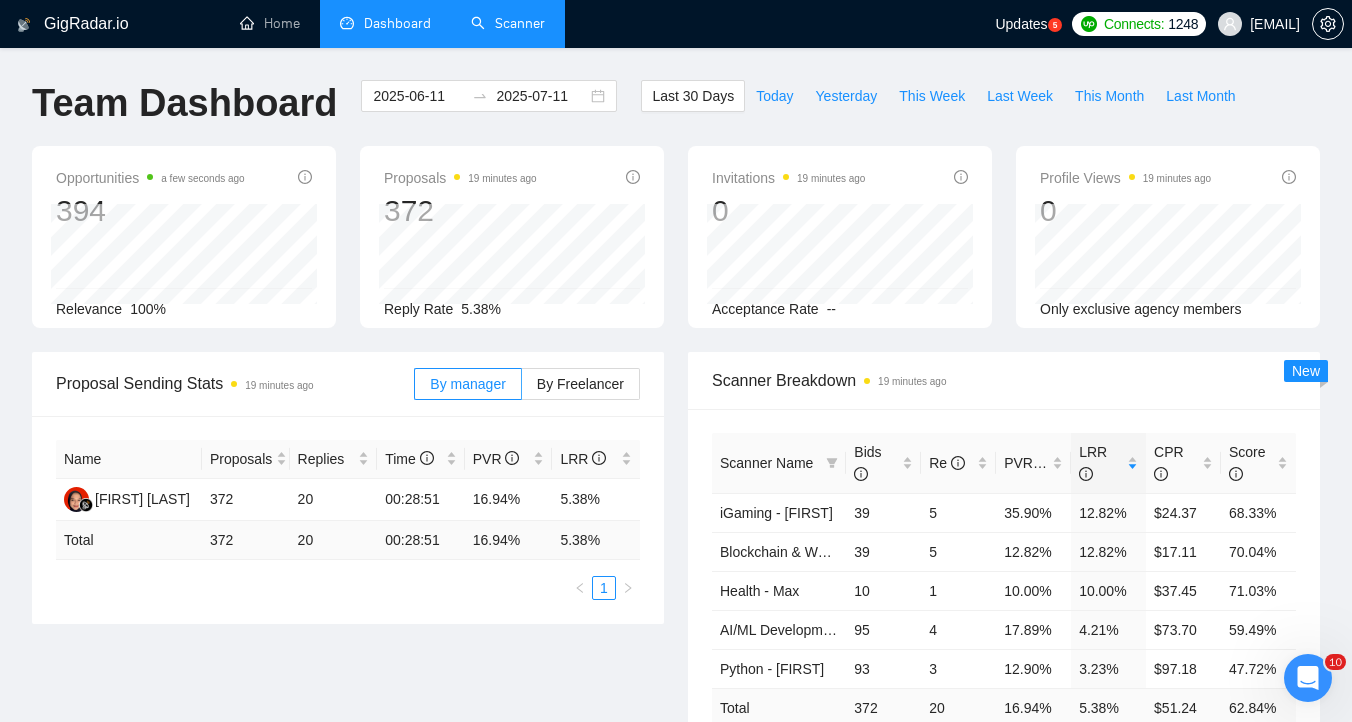 click on "Scanner" at bounding box center (508, 23) 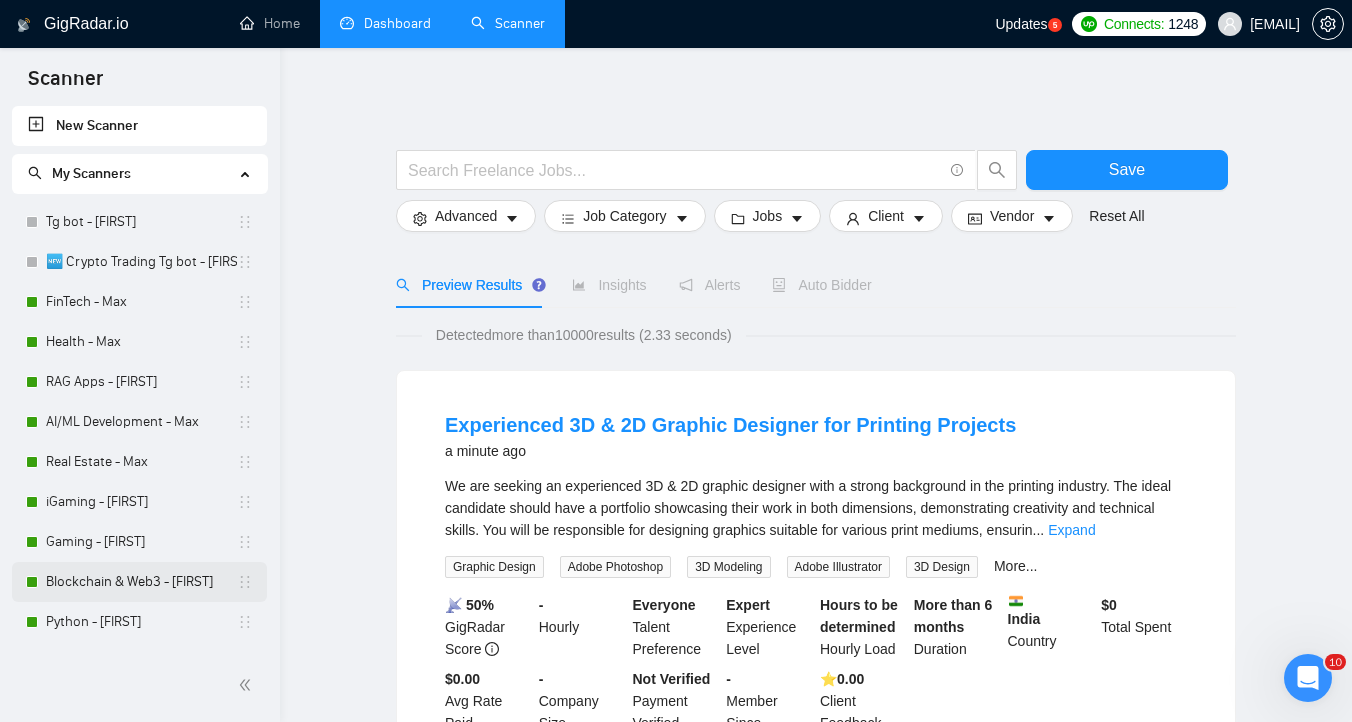 scroll, scrollTop: 215, scrollLeft: 0, axis: vertical 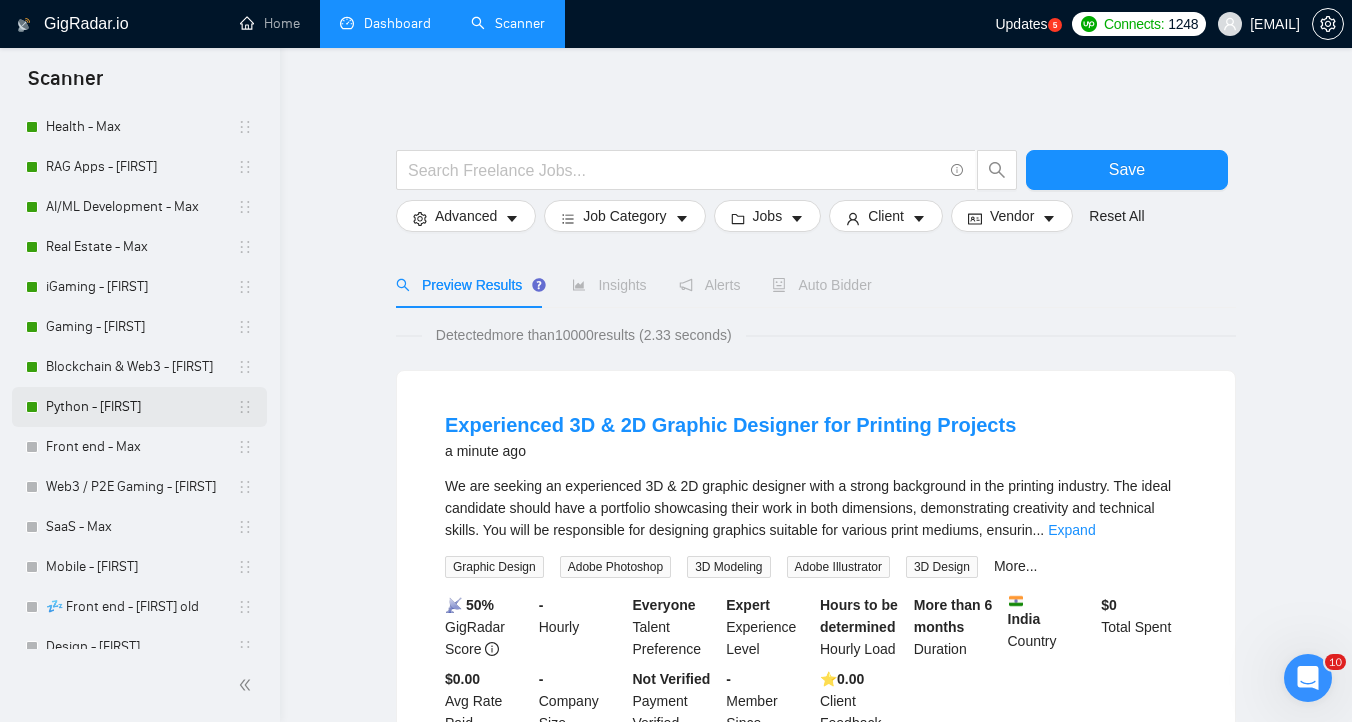 click on "Python - [FIRST]" at bounding box center [141, 407] 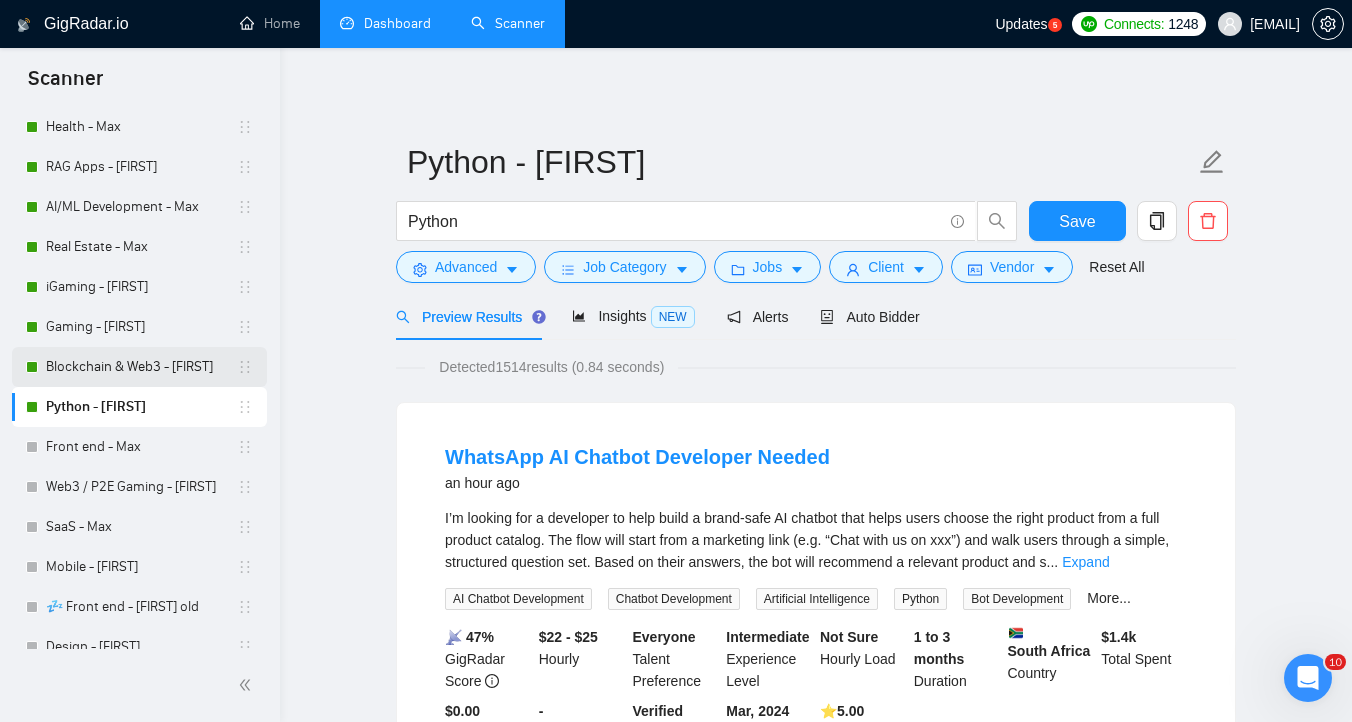 click on "Blockchain & Web3 - [FIRST]" at bounding box center (141, 367) 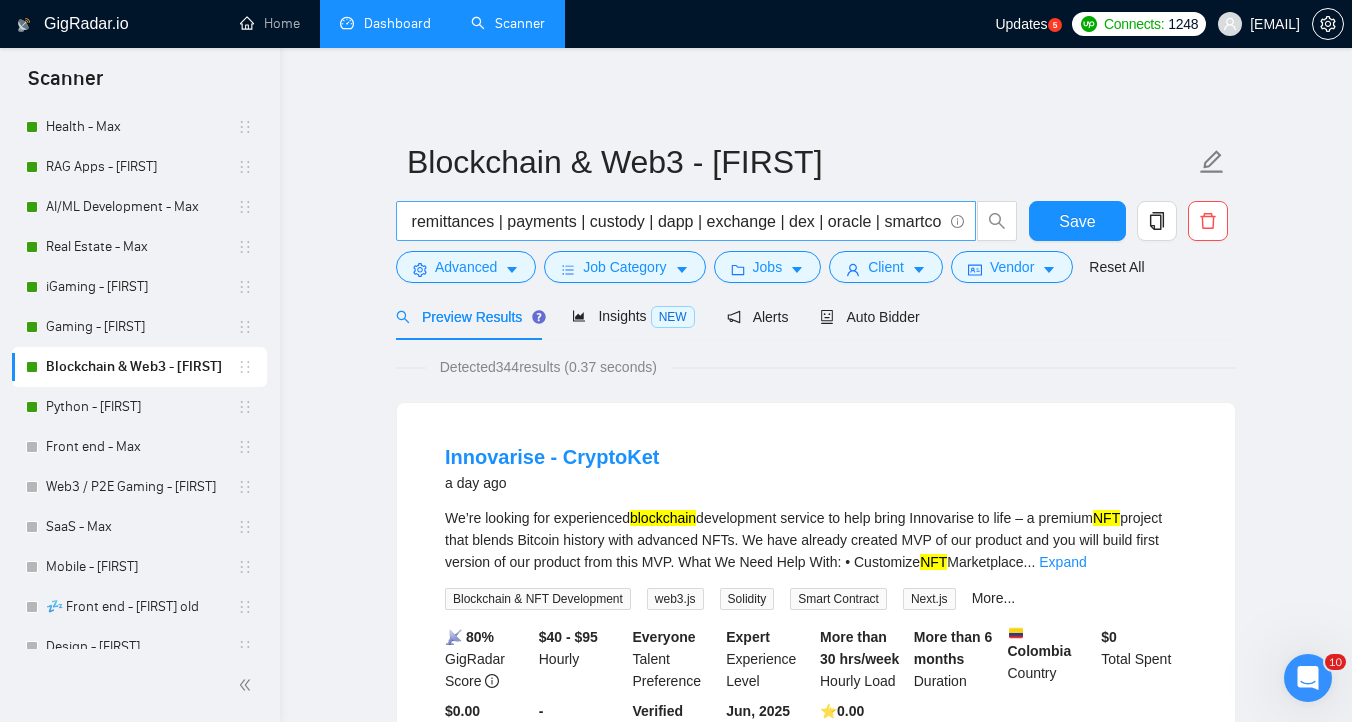 scroll, scrollTop: 0, scrollLeft: 2267, axis: horizontal 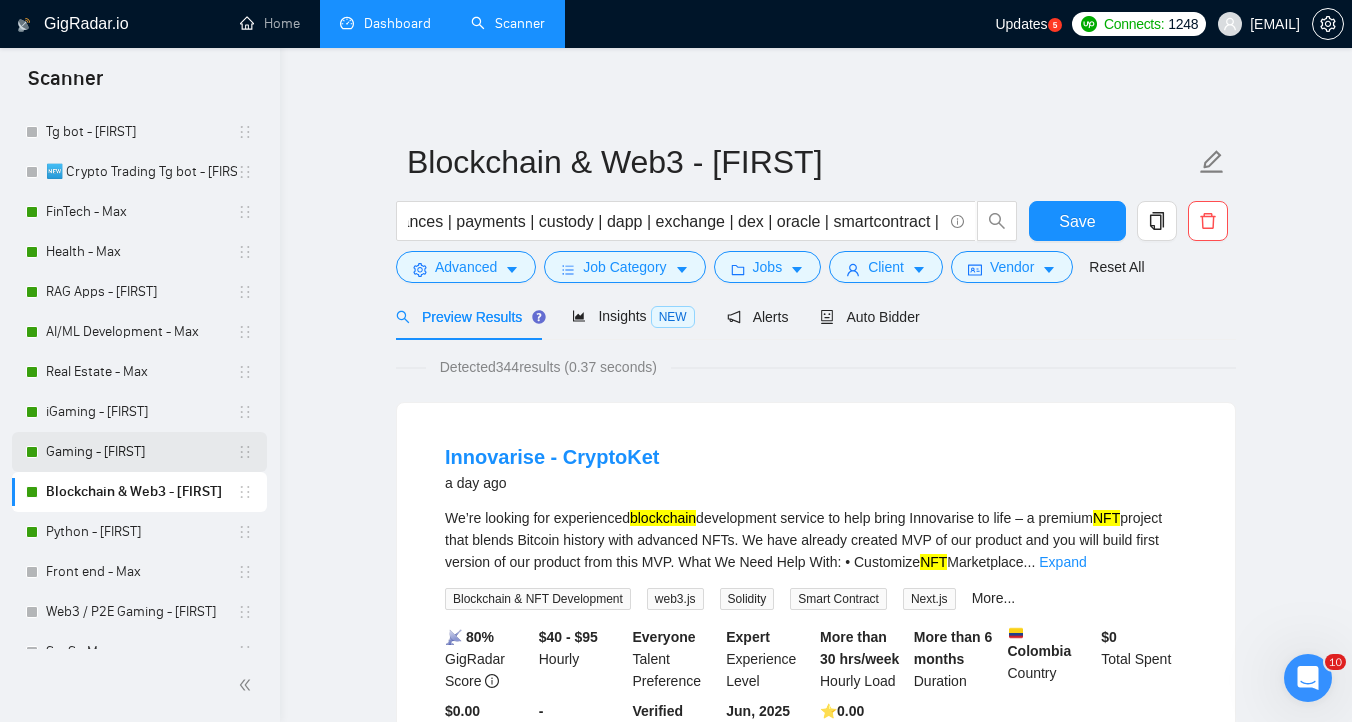 click on "Gaming - [FIRST]" at bounding box center (141, 452) 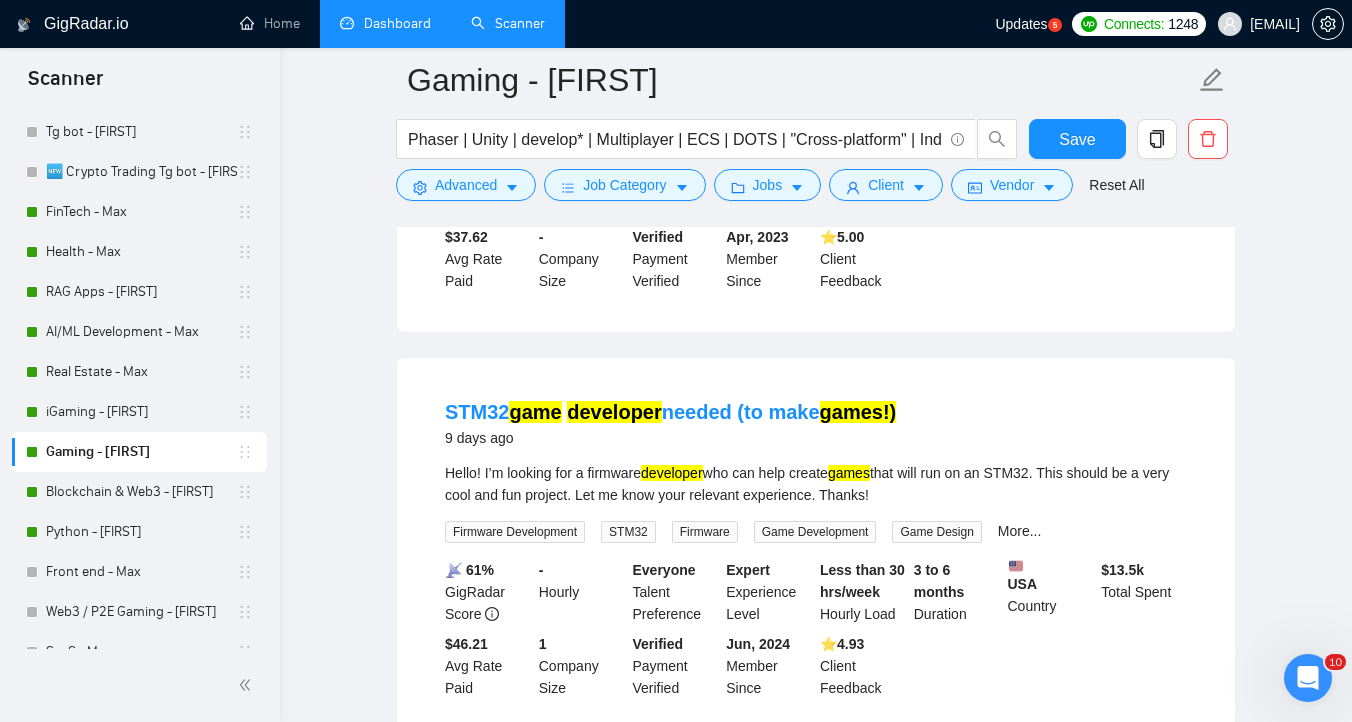 scroll, scrollTop: 4057, scrollLeft: 0, axis: vertical 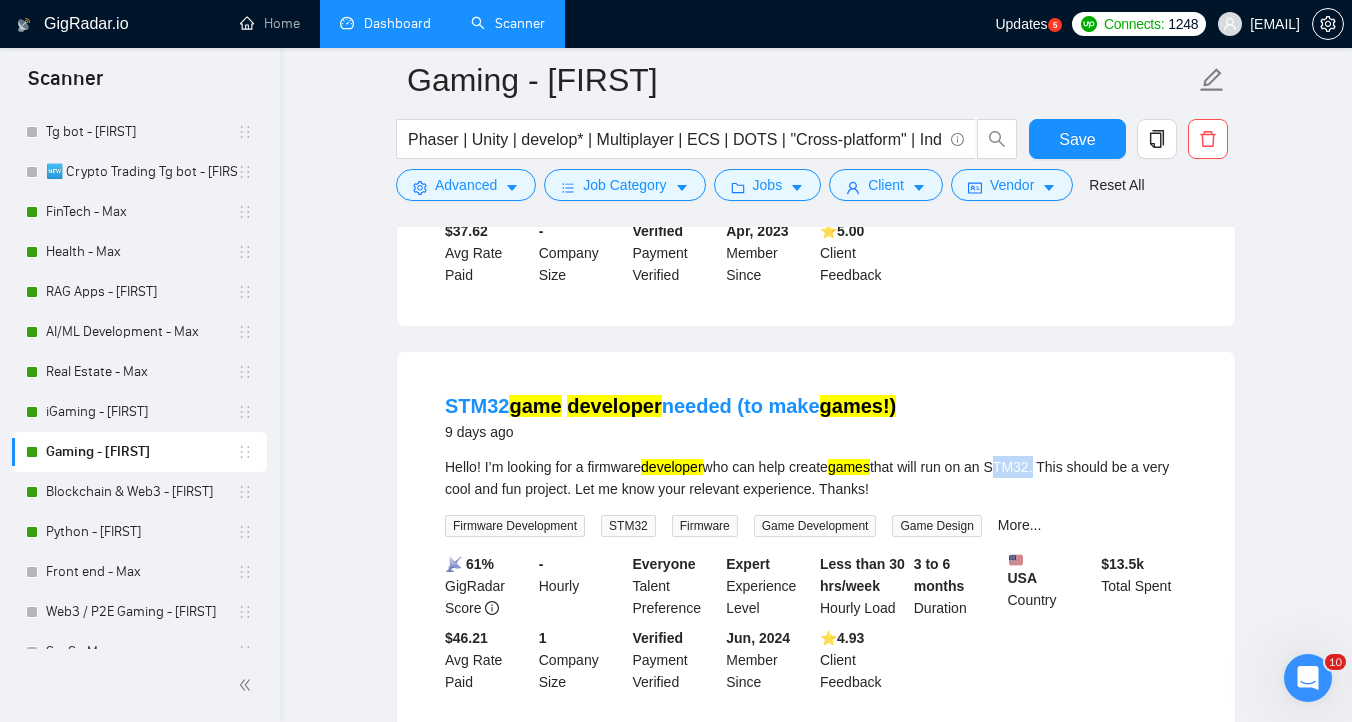 drag, startPoint x: 1019, startPoint y: 467, endPoint x: 1065, endPoint y: 465, distance: 46.043457 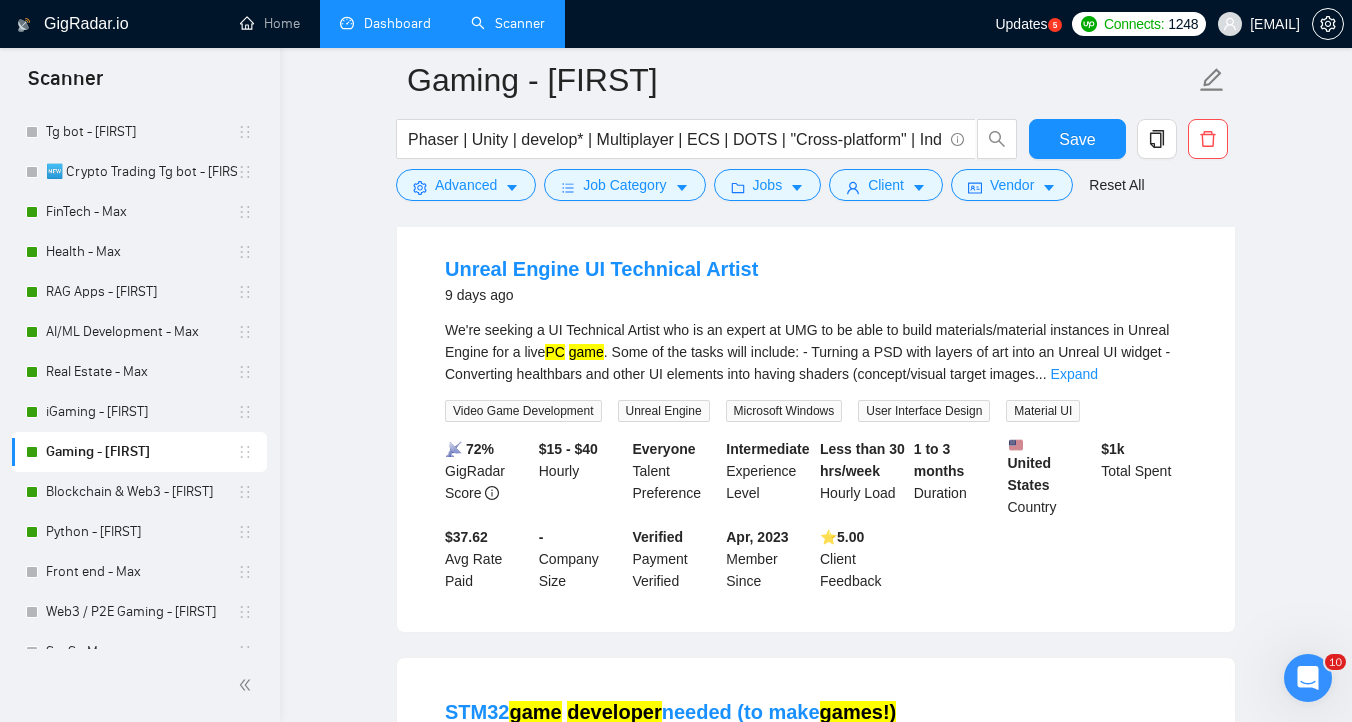 scroll, scrollTop: 3735, scrollLeft: 0, axis: vertical 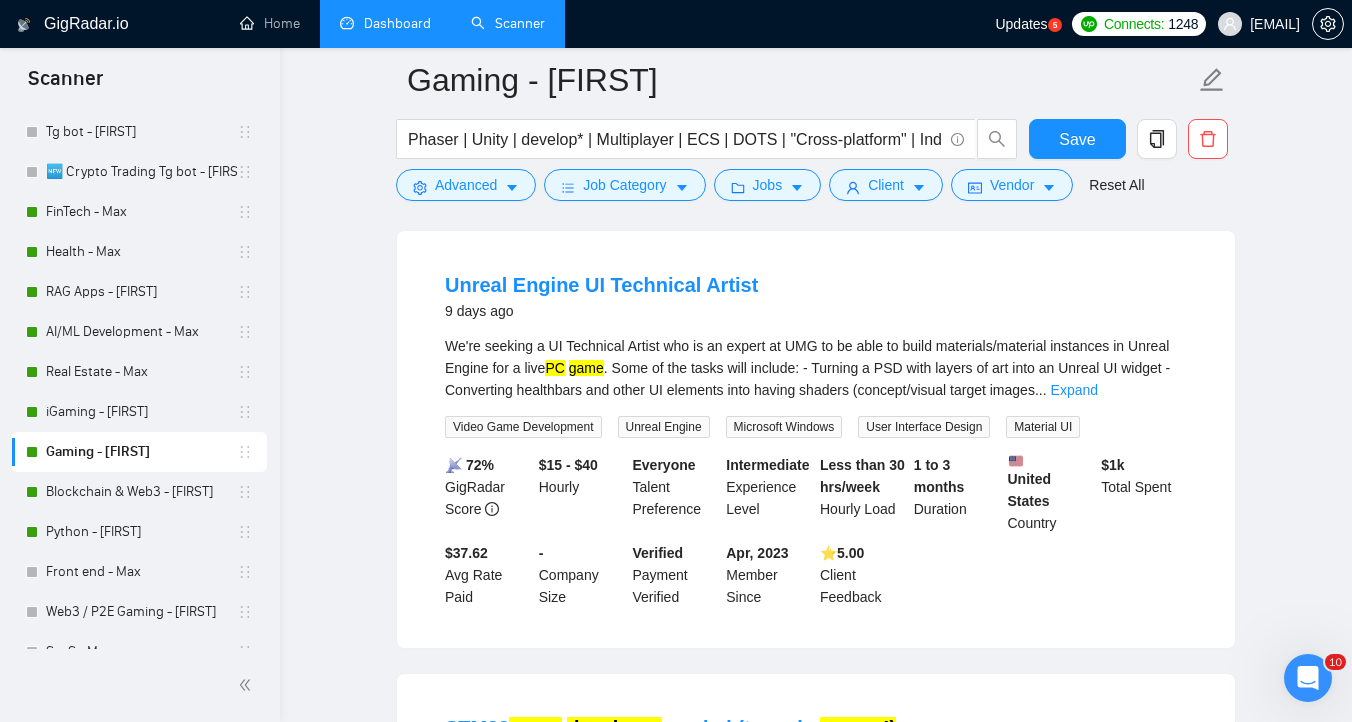 click on "Gaming - [FIRST] Phaser | Unity | develop* | Multiplayer | ECS | DOTS | "Cross-platform" | Indie | "Hyper-casual" | "Phaser.js" | Browser | web | "Three.js" | Mobile | Android | iOS | PC | Desktop | Social | "Casual Mobile" | Instant | Lightweight | "User Engagement" | Pixi.js | Three.js | Design | Prototype | Testing | HTML5 Save Advanced   Job Category   Jobs   Client   Vendor   Reset All Preview Results Insights NEW Alerts Auto Bidder Detected   802  results   (0.90 seconds) API Engineer (Remote – LATAM) 8 hours ago API Engineer (Remote – LATAM)
Location: Remote (Latin America)
Contract Length: 1+ Year
Industry:  Gaming  & Interactive Entertainment
Castle Interact is seeking a highly experienced API Engineer to  design  and build a unified, high-performance API platform that powers the next generation of product capabilities for one of the mo ... Expand Video Game Development API Mulesoft AWS Application 📡   59% GigRadar Score   $15 - $35 Hourly Everyone Talent Preference Expert Experience Level" at bounding box center [816, -1276] 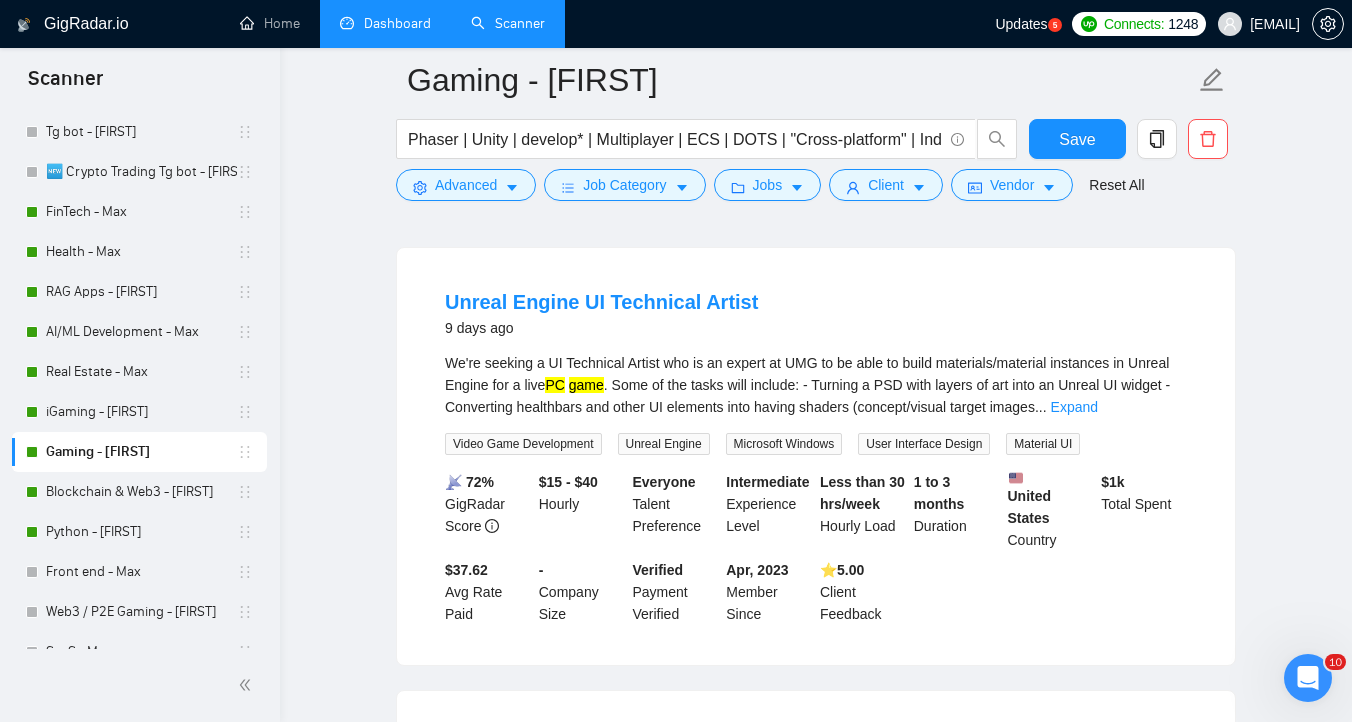 scroll, scrollTop: 4265, scrollLeft: 0, axis: vertical 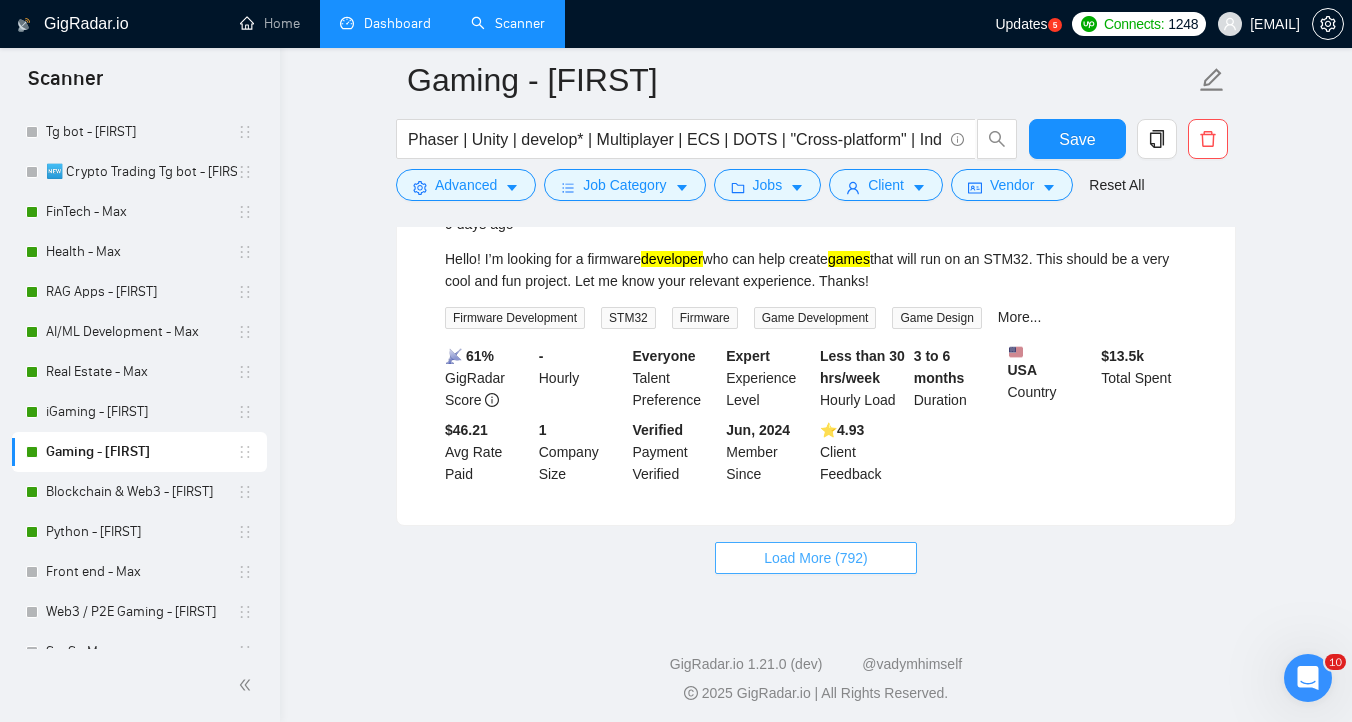 click on "Load More (792)" at bounding box center (816, 558) 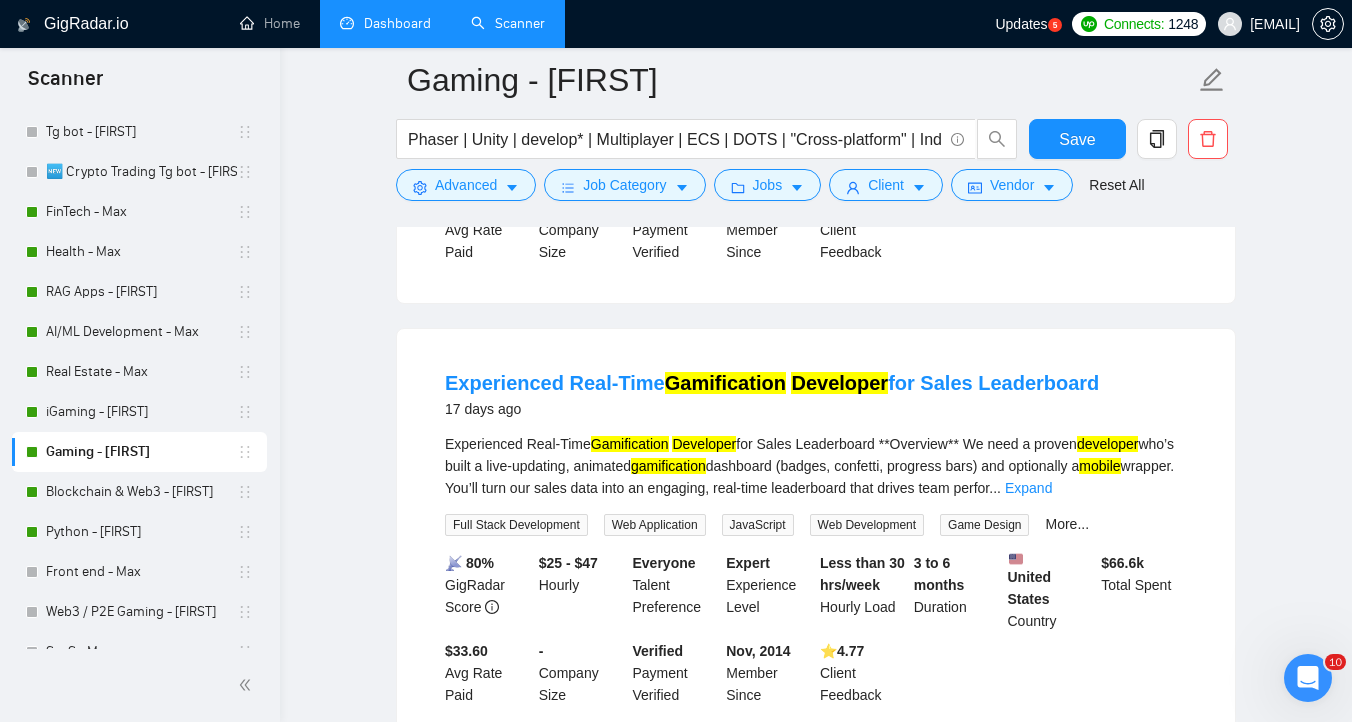 scroll, scrollTop: 8553, scrollLeft: 0, axis: vertical 